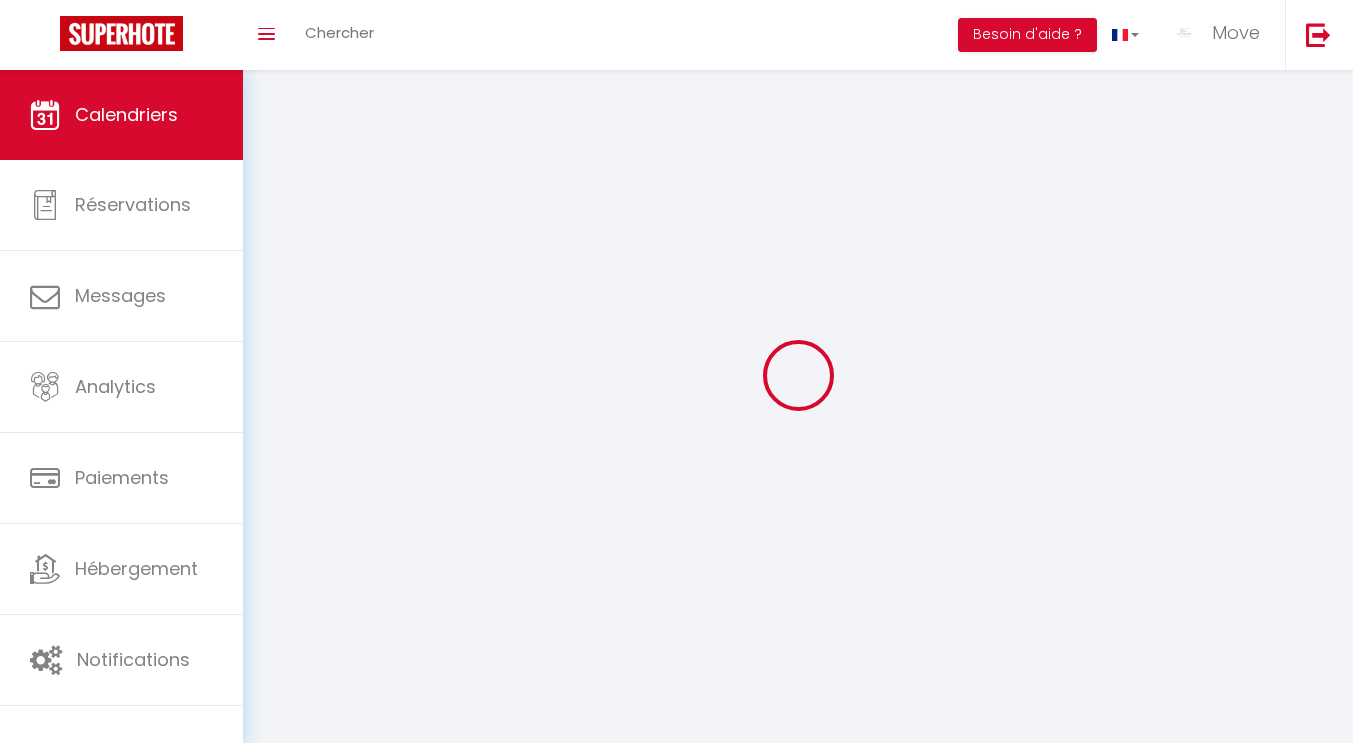 scroll, scrollTop: 0, scrollLeft: 0, axis: both 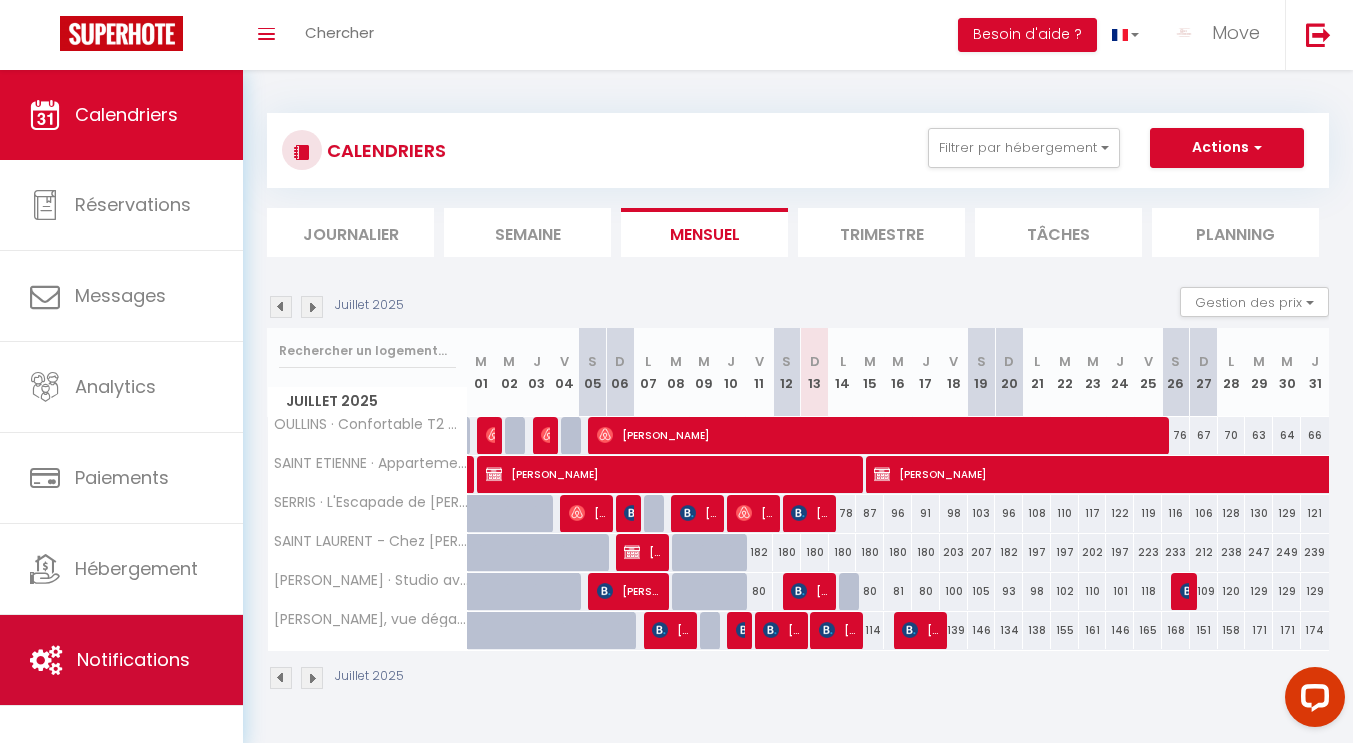 click on "Notifications" at bounding box center (121, 660) 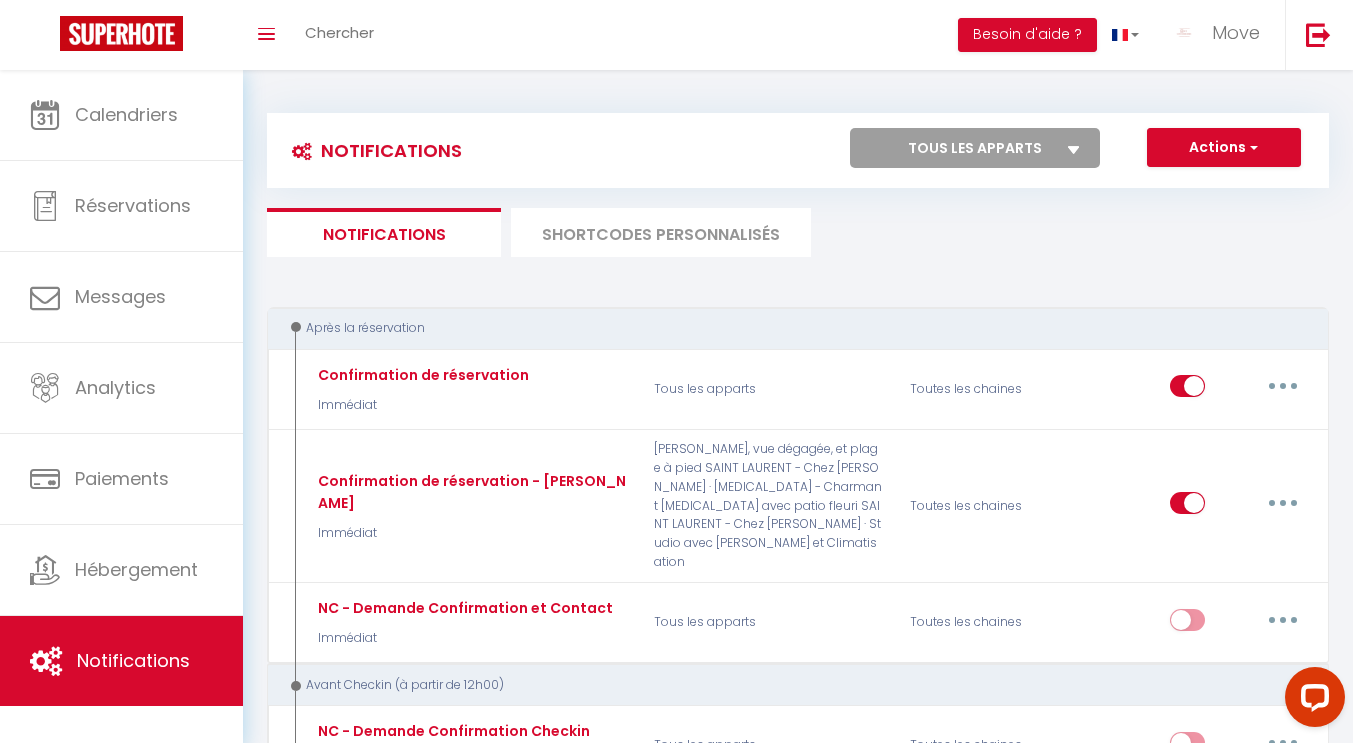 select 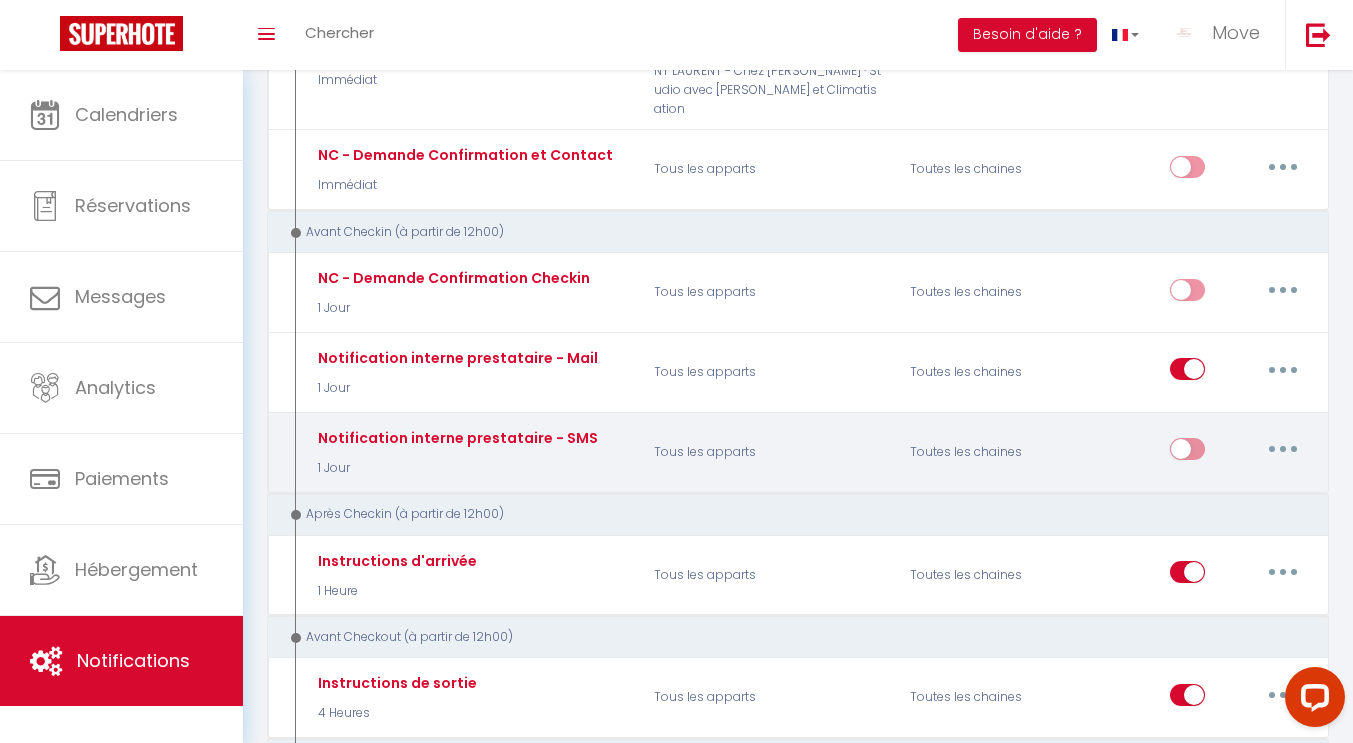 scroll, scrollTop: 454, scrollLeft: 0, axis: vertical 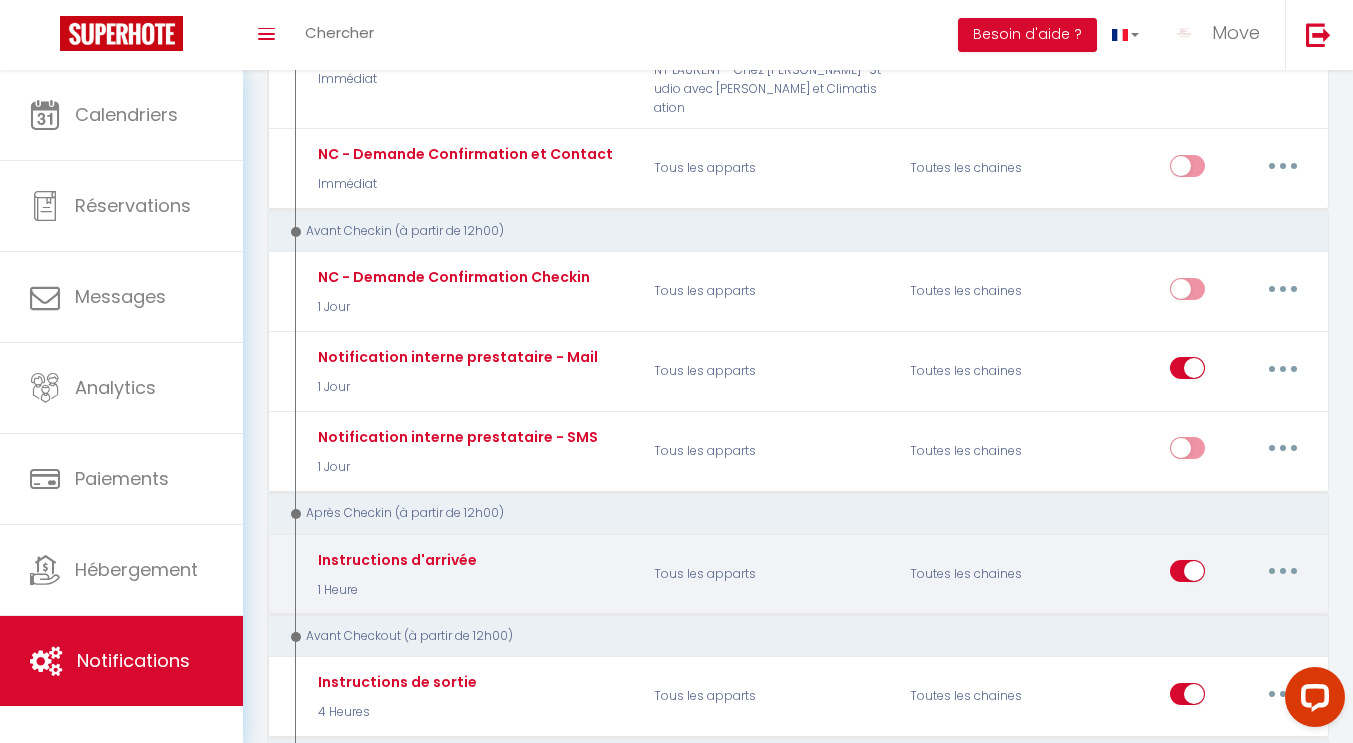 click at bounding box center (1283, 571) 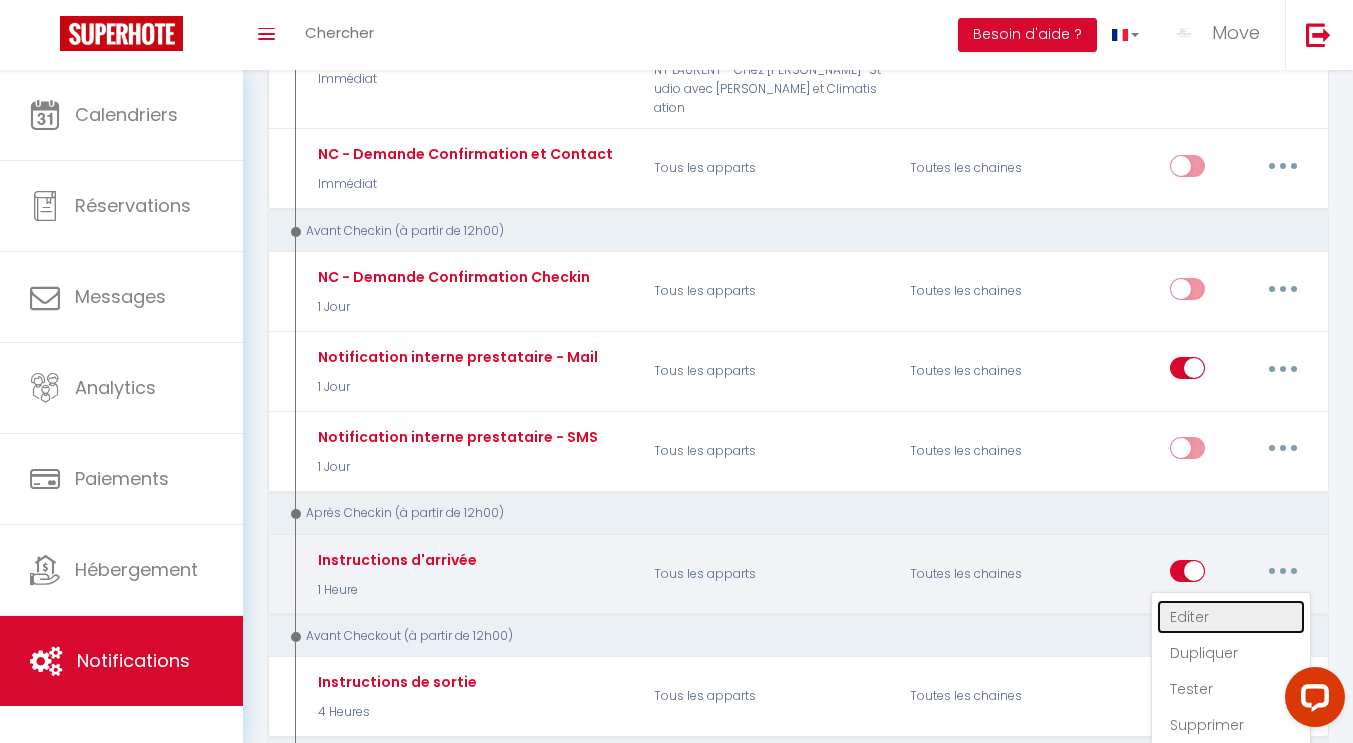 click on "Editer" at bounding box center [1231, 617] 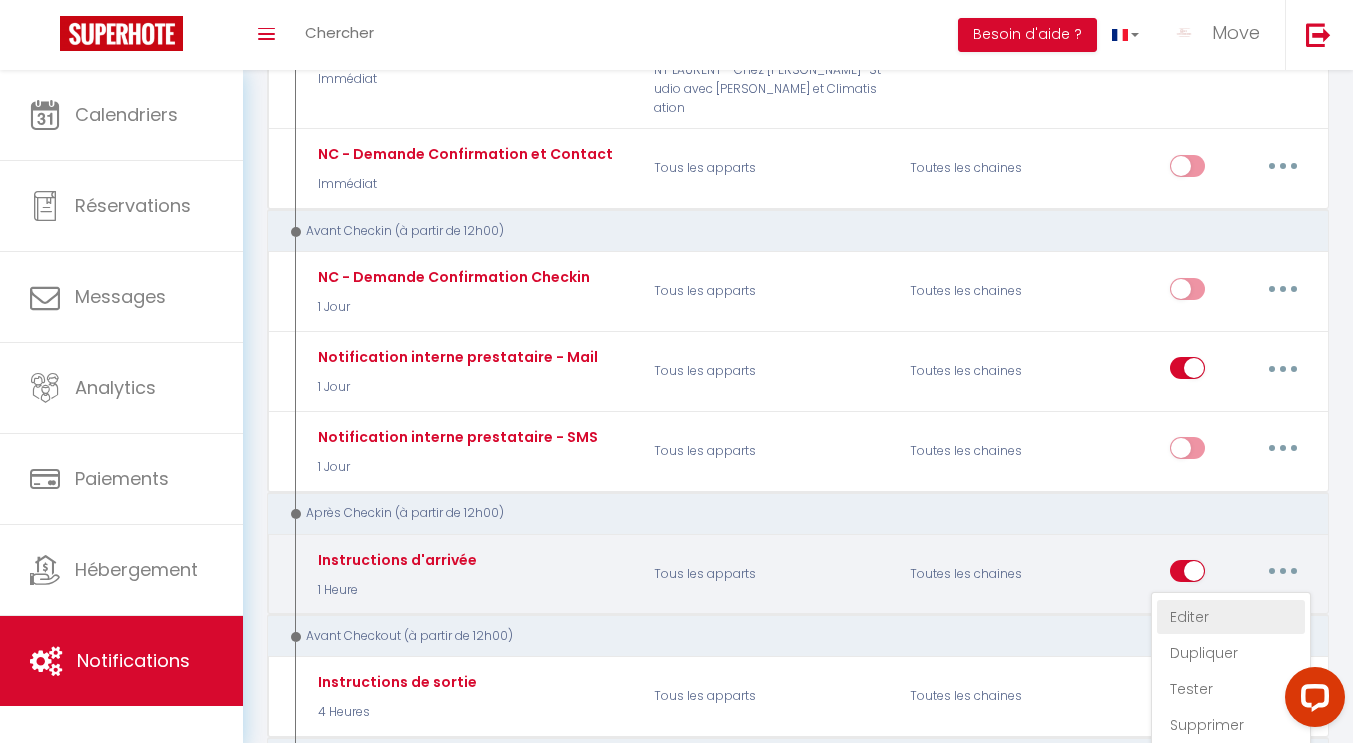 type on "Instructions d'arrivée" 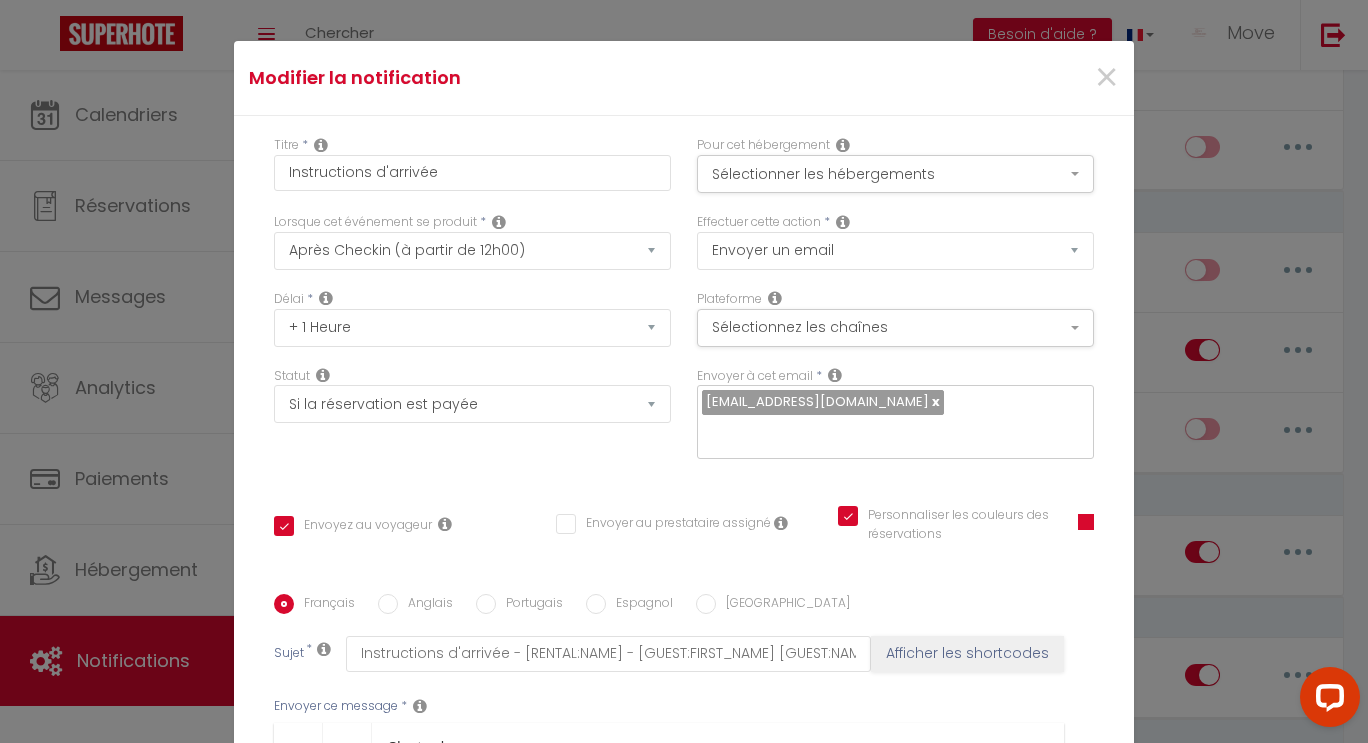 click on "Modifier la notification   ×   Titre   *     Instructions d'arrivée   Pour cet hébergement
Sélectionner les hébergements
Tous les apparts
Autres
OULLINS · Confortable T2 moderne près du métro
SAINT ETIENNE · Appartement cosy proche gare
[PERSON_NAME]Escapade de [PERSON_NAME]
SAINT LAURENT - Chez [PERSON_NAME] · [MEDICAL_DATA] - Charmant [MEDICAL_DATA] avec patio fleuri
[PERSON_NAME] · Studio avec [PERSON_NAME] et Climatisation
Lorsque cet événement se produit   *" at bounding box center (684, 371) 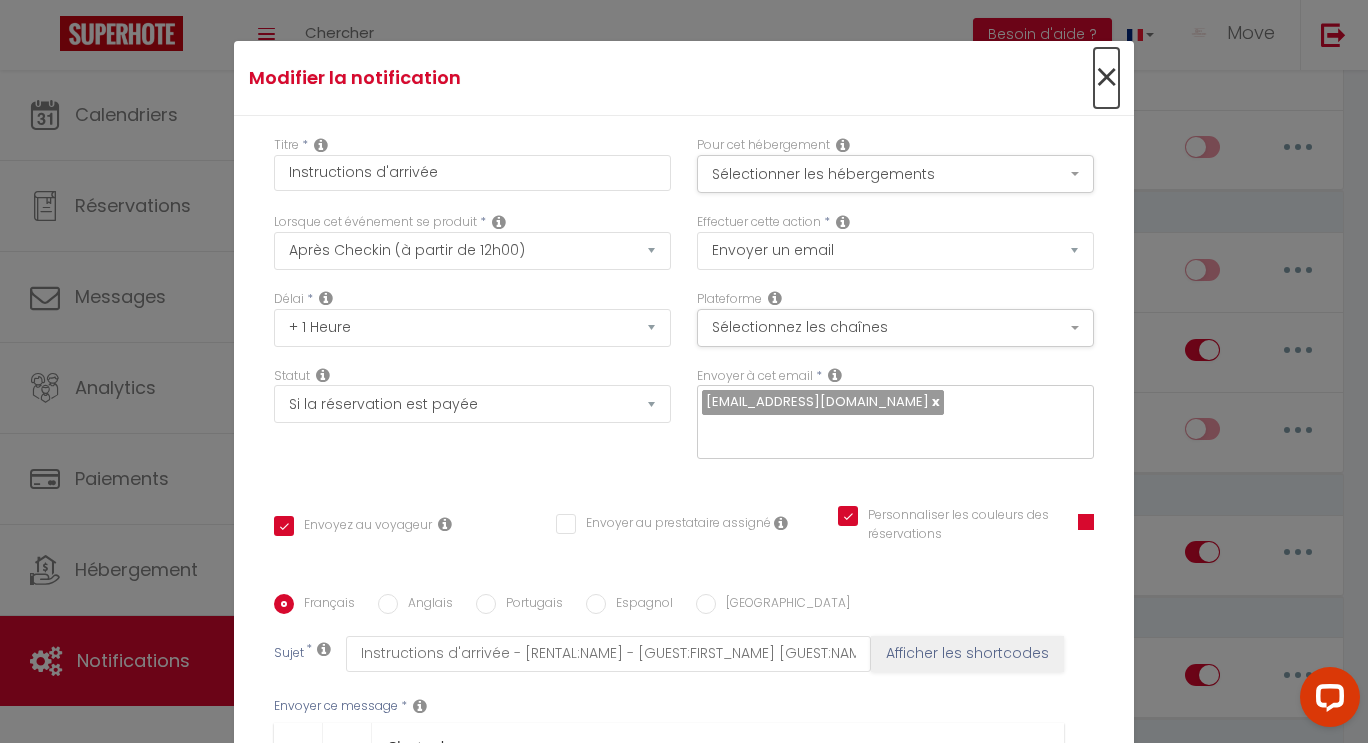 click on "×" at bounding box center [1106, 78] 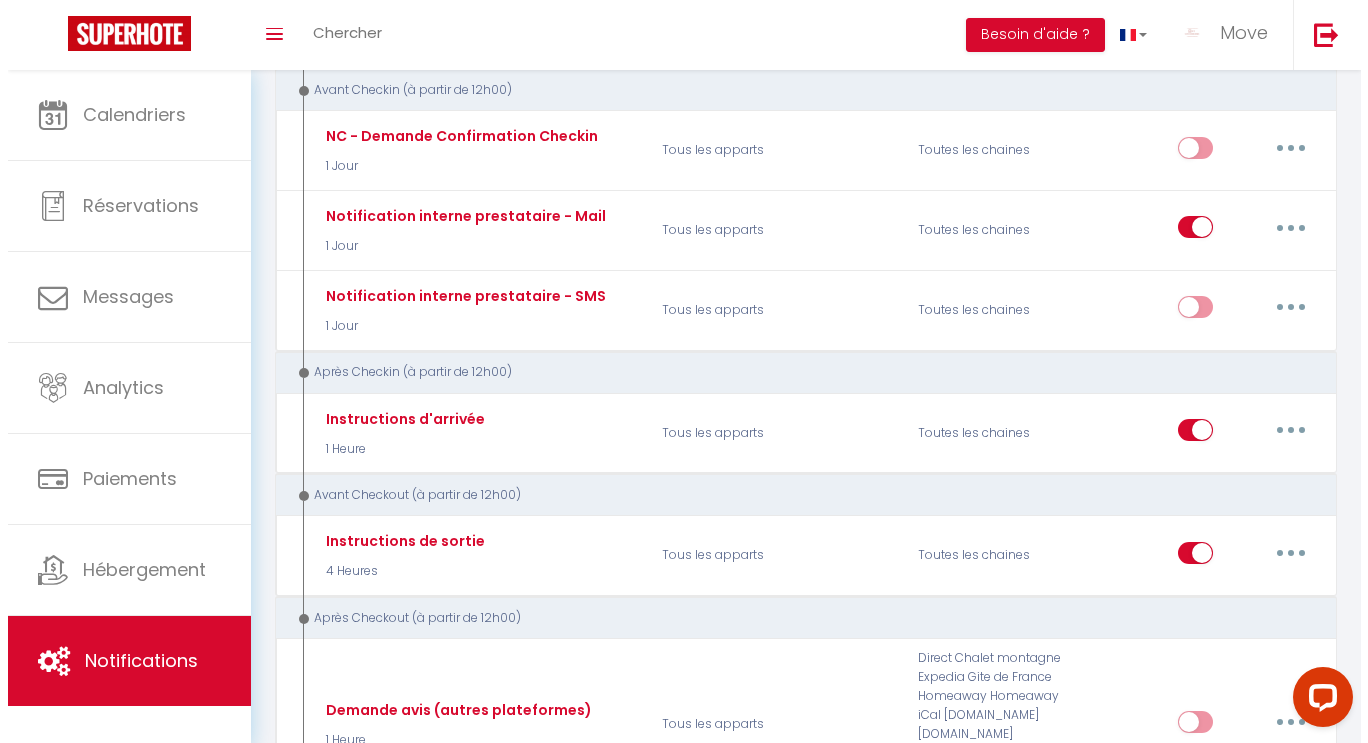 scroll, scrollTop: 668, scrollLeft: 0, axis: vertical 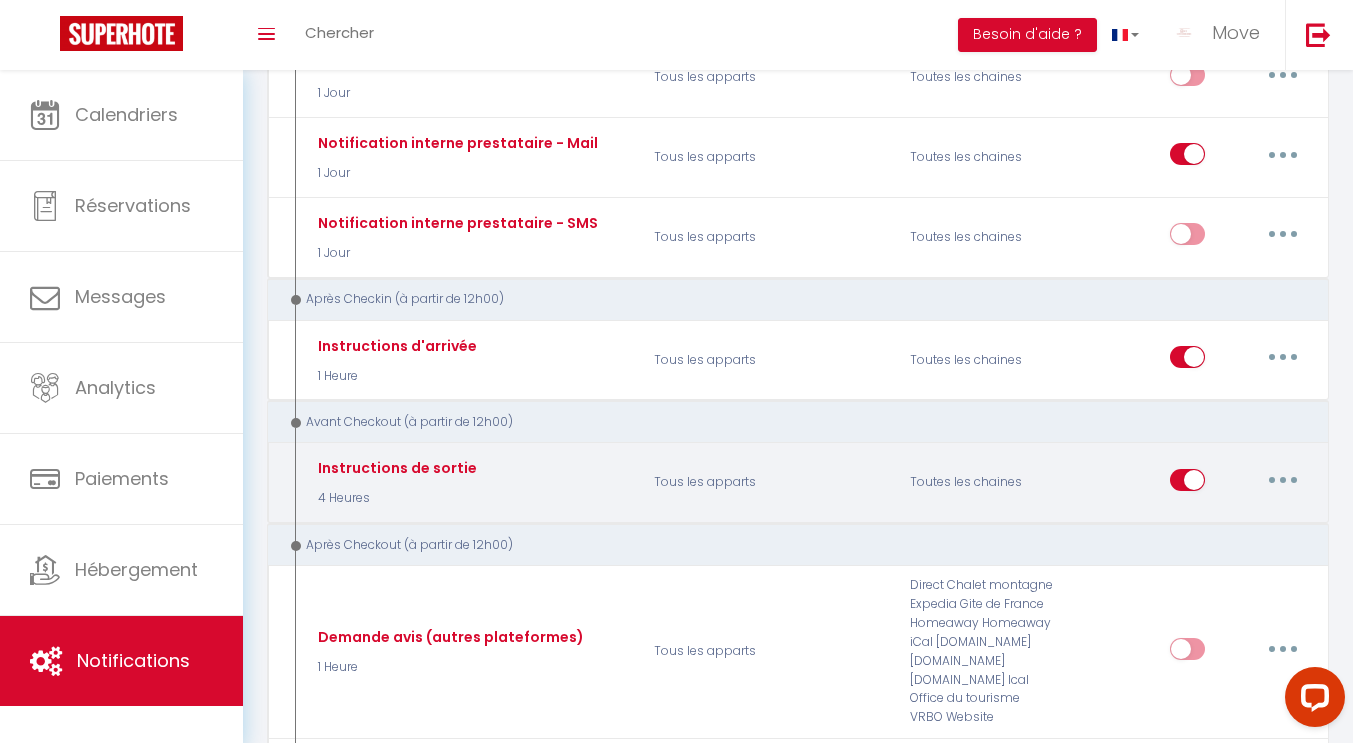 click at bounding box center [1283, 480] 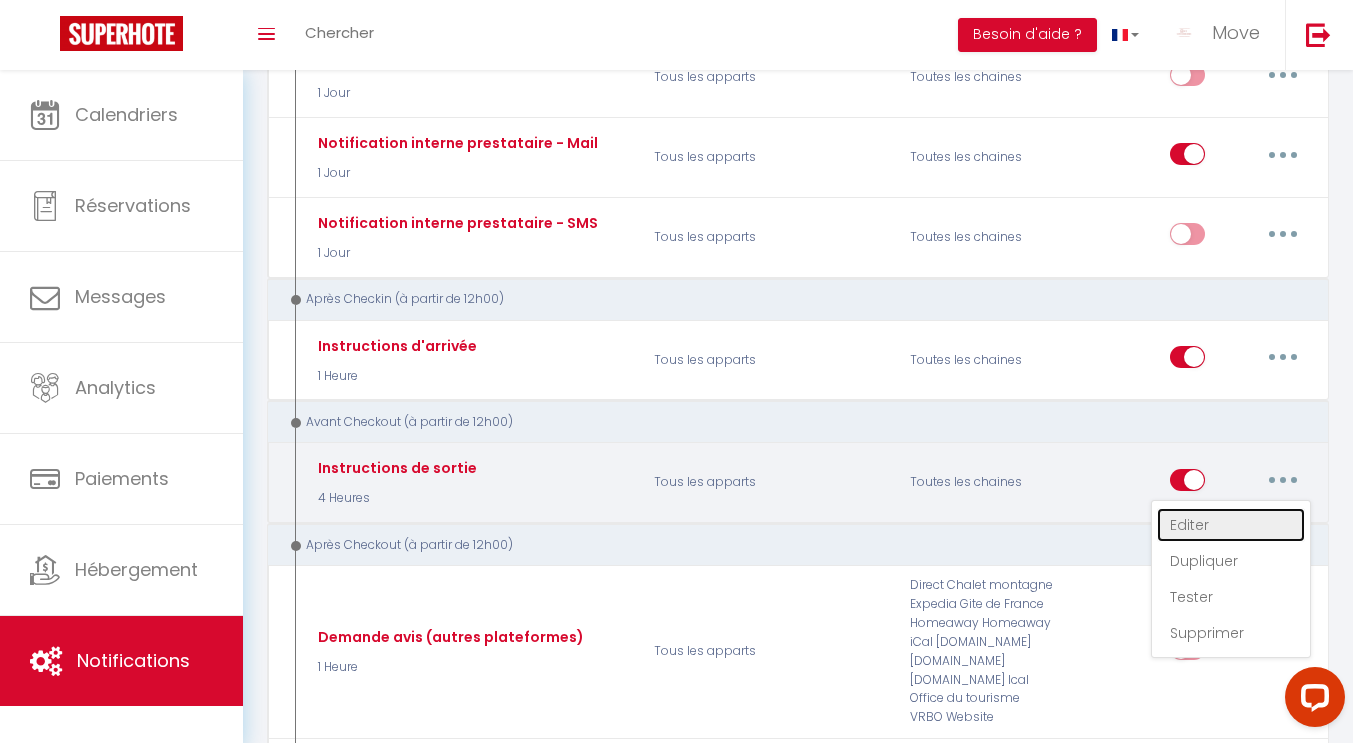 click on "Editer" at bounding box center (1231, 525) 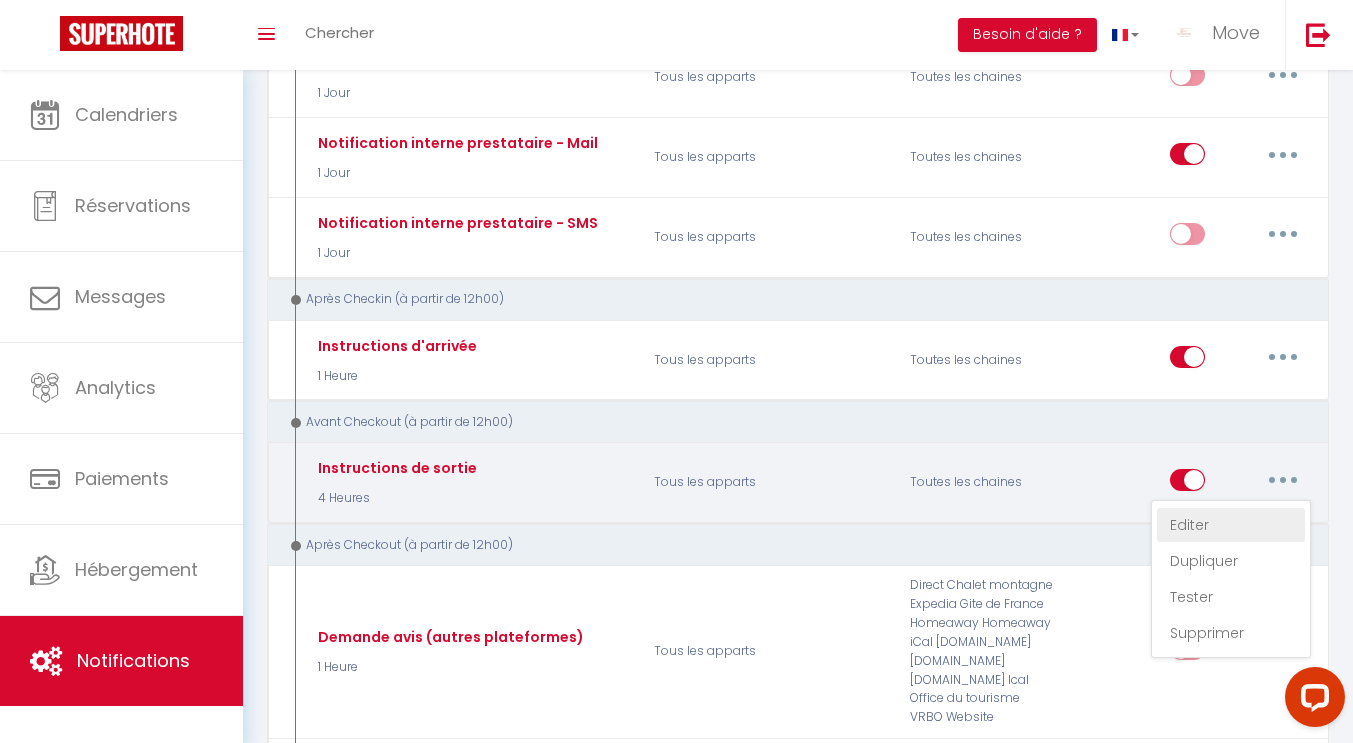 type on "Instructions de sortie" 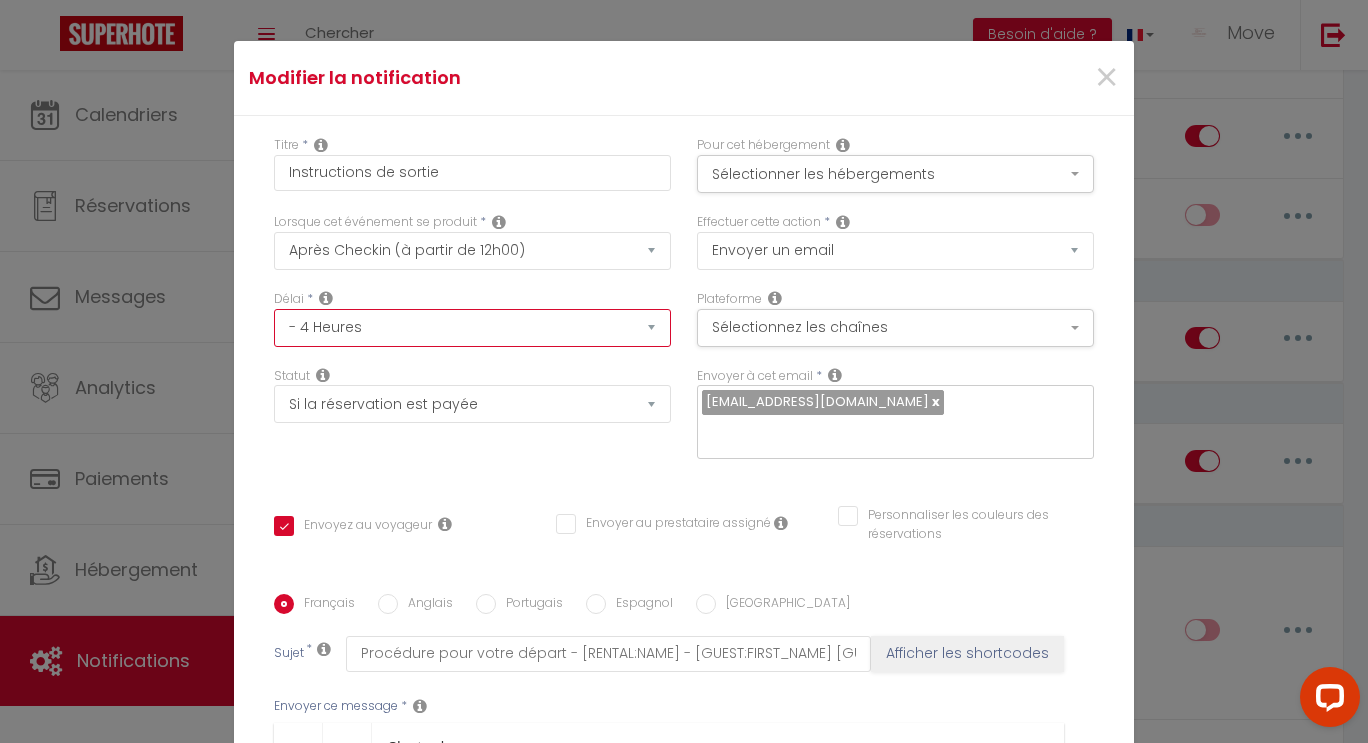 click on "Immédiat - 10 Minutes - 1 Heure - 2 Heures - 3 Heures - 4 Heures - 5 Heures - 6 Heures - 7 Heures - 8 Heures - 9 Heures - 10 Heures - 11 Heures - 12 Heures - 13 Heures - 14 Heures - 15 Heures - 16 Heures - 17 Heures - 18 Heures - 19 Heures - 20 Heures - 21 Heures - 22 Heures - 23 Heures   - 1 Jour - 2 Jours - 3 Jours - 4 Jours - 5 Jours - 6 Jours - 7 Jours - 8 Jours - 9 Jours - 10 Jours - 11 Jours - 12 Jours - 13 Jours - 14 Jours - 15 Jours - 16 Jours - 17 Jours - 18 Jours - 19 Jours - 20 Jours - 21 Jours - 22 Jours - 23 Jours - 24 Jours - 25 Jours - 26 Jours - 27 Jours - 28 Jours - 29 Jours - 30 Jours - 31 Jours - 32 Jours - 33 Jours - 34 Jours - 35 Jours - 36 Jours - 37 Jours - 38 Jours - 39 Jours - 40 Jours - 41 Jours - 42 Jours - 43 Jours - 44 Jours - 45 Jours - 46 Jours - 47 Jours - 48 Jours - 49 Jours - 50 Jours - 51 Jours - 52 Jours - 53 Jours - 54 Jours - 55 Jours - 56 Jours - 57 Jours - 58 Jours - 59 Jours - 60 Jours - 61 Jours - 62 Jours - 63 Jours - 64 Jours - 65 Jours - 66 Jours - 67 Jours" at bounding box center [472, 328] 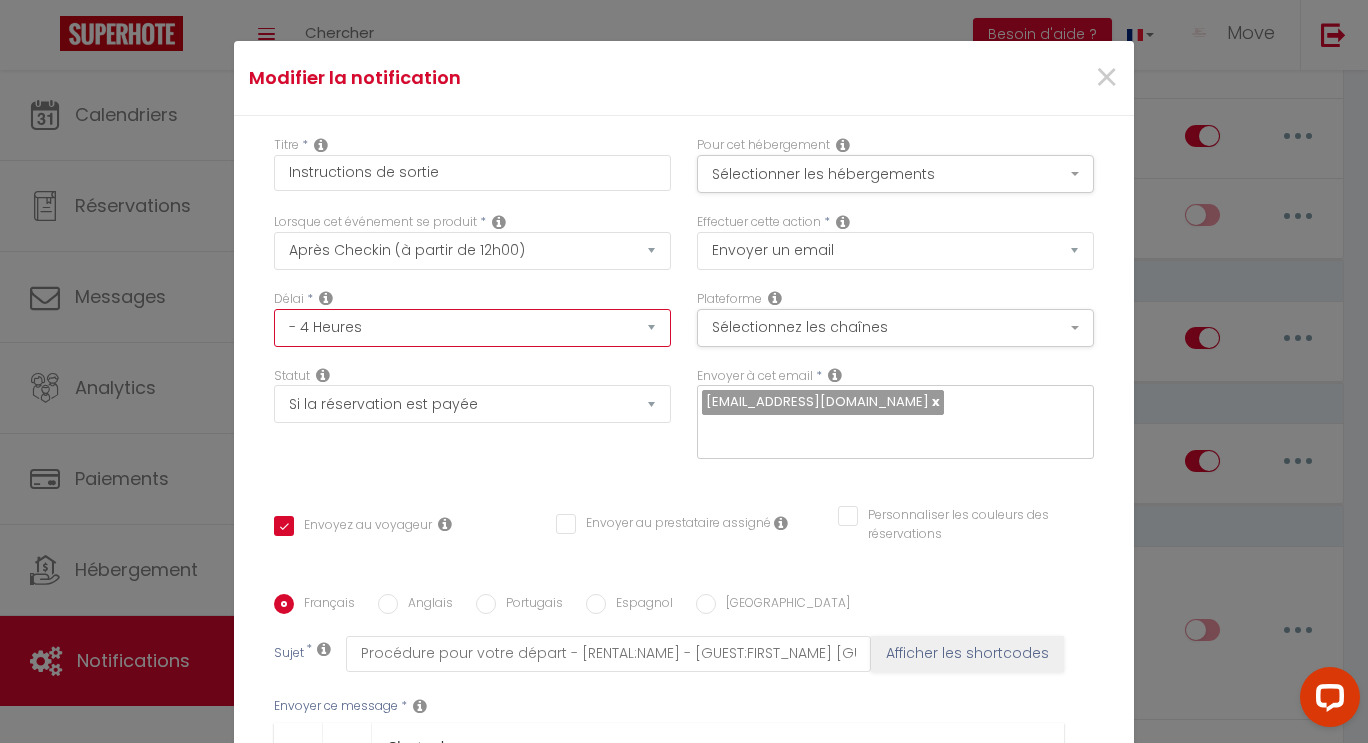 select on "22 Heures" 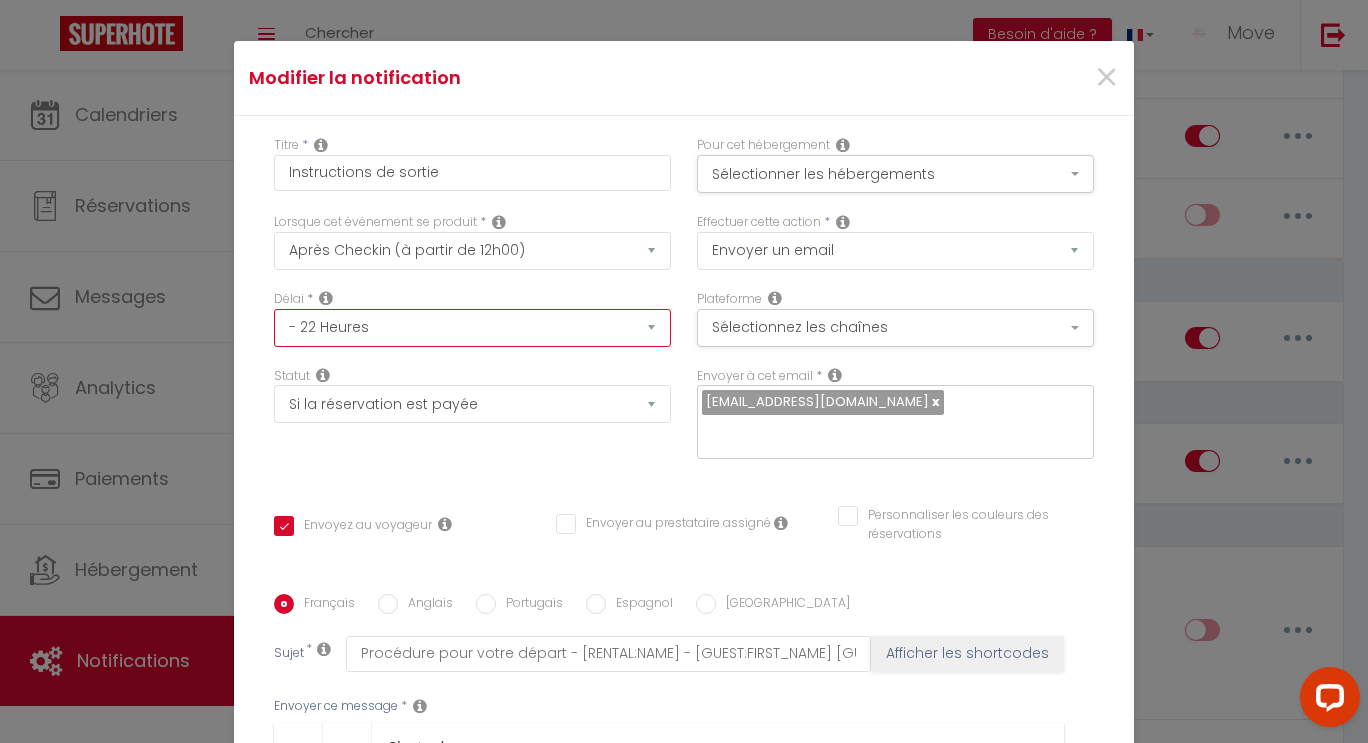 click on "Immédiat - 10 Minutes - 1 Heure - 2 Heures - 3 Heures - 4 Heures - 5 Heures - 6 Heures - 7 Heures - 8 Heures - 9 Heures - 10 Heures - 11 Heures - 12 Heures - 13 Heures - 14 Heures - 15 Heures - 16 Heures - 17 Heures - 18 Heures - 19 Heures - 20 Heures - 21 Heures - 22 Heures - 23 Heures   - 1 Jour - 2 Jours - 3 Jours - 4 Jours - 5 Jours - 6 Jours - 7 Jours - 8 Jours - 9 Jours - 10 Jours - 11 Jours - 12 Jours - 13 Jours - 14 Jours - 15 Jours - 16 Jours - 17 Jours - 18 Jours - 19 Jours - 20 Jours - 21 Jours - 22 Jours - 23 Jours - 24 Jours - 25 Jours - 26 Jours - 27 Jours - 28 Jours - 29 Jours - 30 Jours - 31 Jours - 32 Jours - 33 Jours - 34 Jours - 35 Jours - 36 Jours - 37 Jours - 38 Jours - 39 Jours - 40 Jours - 41 Jours - 42 Jours - 43 Jours - 44 Jours - 45 Jours - 46 Jours - 47 Jours - 48 Jours - 49 Jours - 50 Jours - 51 Jours - 52 Jours - 53 Jours - 54 Jours - 55 Jours - 56 Jours - 57 Jours - 58 Jours - 59 Jours - 60 Jours - 61 Jours - 62 Jours - 63 Jours - 64 Jours - 65 Jours - 66 Jours - 67 Jours" at bounding box center (472, 328) 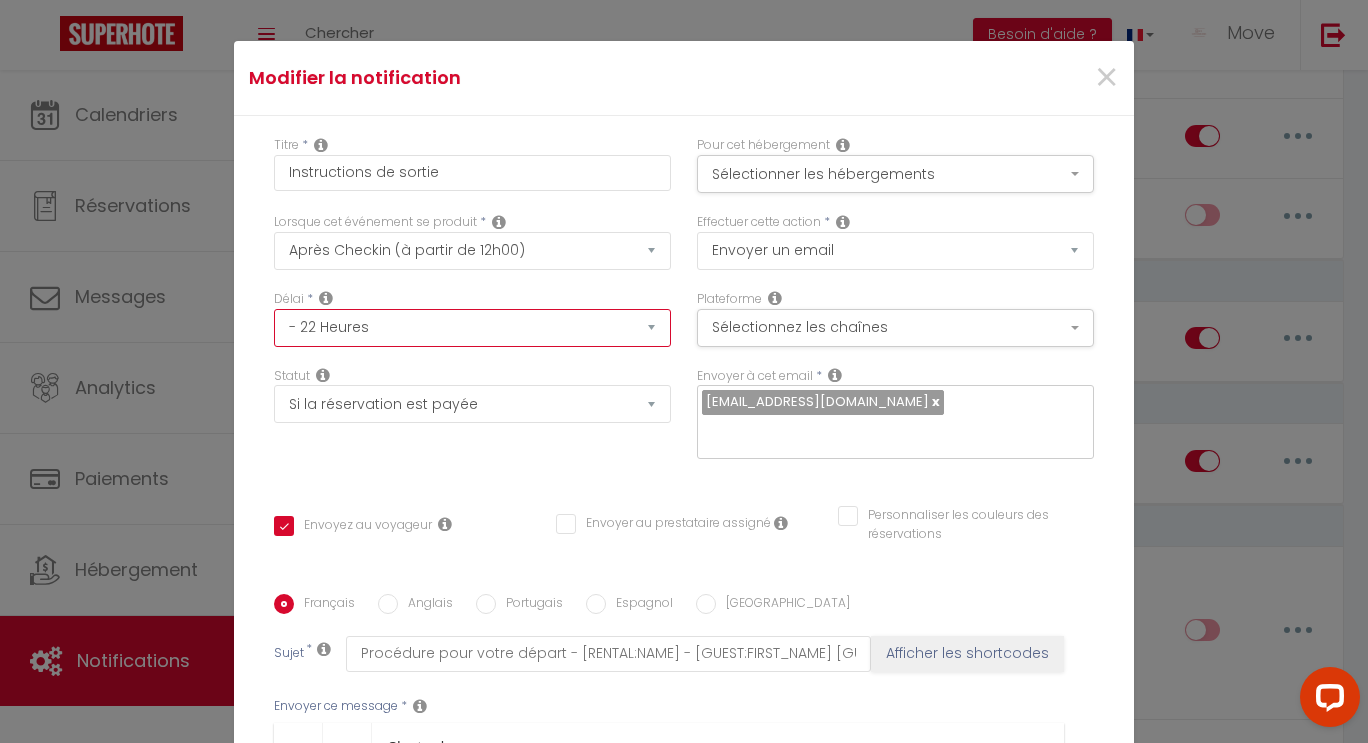 checkbox on "true" 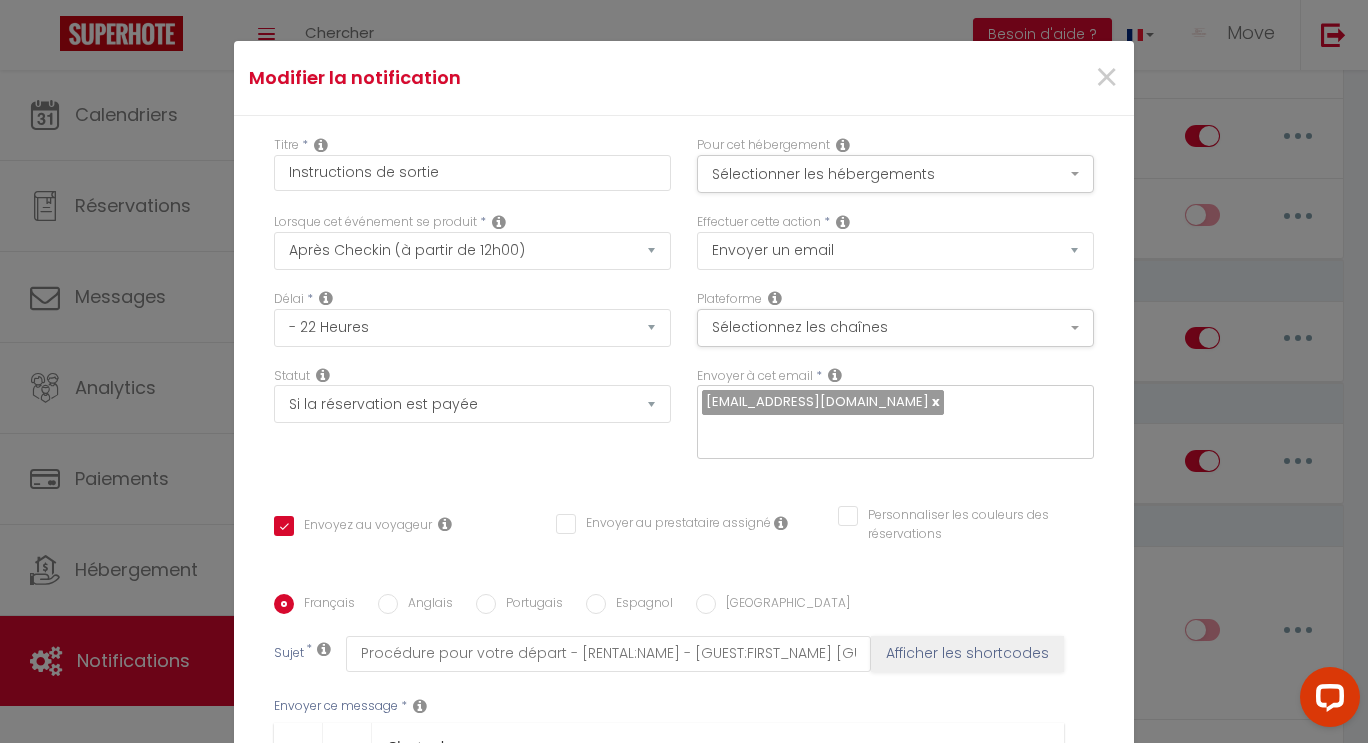 click on "Lorsque cet événement se produit   *      Après la réservation   Avant Checkin (à partir de 12h00)   Après Checkin (à partir de 12h00)   Avant Checkout (à partir de 12h00)   Après Checkout (à partir de 12h00)   Température   Co2   [MEDICAL_DATA] sonore   Après visualisation lien paiement   Après Paiement Lien KO   Après Caution Lien KO   Après Paiement Automatique KO   Après Caution Automatique KO   Après Visualisation du Contrat   Après Signature du Contrat   Paiement OK   Après soumission formulaire bienvenue   Aprés annulation réservation   Après remboursement automatique   Date spécifique   Après Assignation   Après Désassignation   Après soumission online checkin   Caution OK" at bounding box center [472, 251] 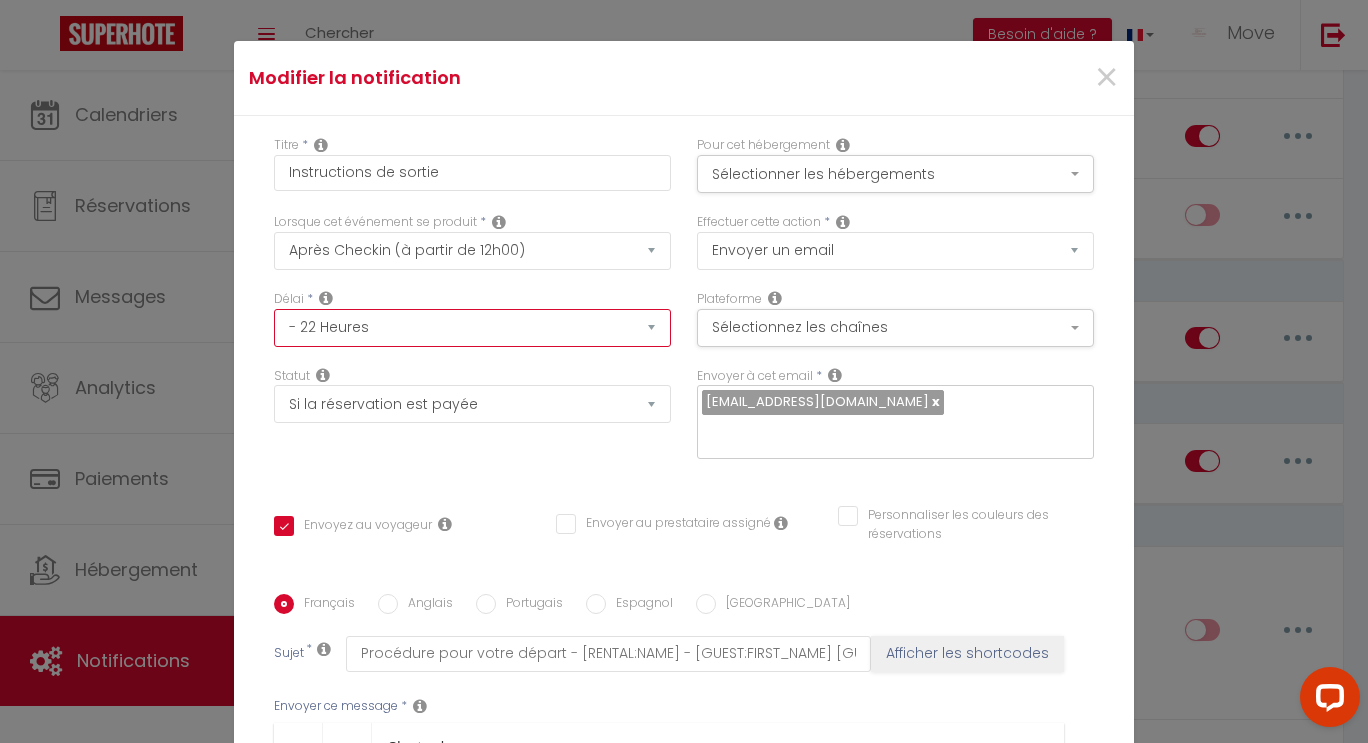 click on "Immédiat - 10 Minutes - 1 Heure - 2 Heures - 3 Heures - 4 Heures - 5 Heures - 6 Heures - 7 Heures - 8 Heures - 9 Heures - 10 Heures - 11 Heures - 12 Heures - 13 Heures - 14 Heures - 15 Heures - 16 Heures - 17 Heures - 18 Heures - 19 Heures - 20 Heures - 21 Heures - 22 Heures - 23 Heures   - 1 Jour - 2 Jours - 3 Jours - 4 Jours - 5 Jours - 6 Jours - 7 Jours - 8 Jours - 9 Jours - 10 Jours - 11 Jours - 12 Jours - 13 Jours - 14 Jours - 15 Jours - 16 Jours - 17 Jours - 18 Jours - 19 Jours - 20 Jours - 21 Jours - 22 Jours - 23 Jours - 24 Jours - 25 Jours - 26 Jours - 27 Jours - 28 Jours - 29 Jours - 30 Jours - 31 Jours - 32 Jours - 33 Jours - 34 Jours - 35 Jours - 36 Jours - 37 Jours - 38 Jours - 39 Jours - 40 Jours - 41 Jours - 42 Jours - 43 Jours - 44 Jours - 45 Jours - 46 Jours - 47 Jours - 48 Jours - 49 Jours - 50 Jours - 51 Jours - 52 Jours - 53 Jours - 54 Jours - 55 Jours - 56 Jours - 57 Jours - 58 Jours - 59 Jours - 60 Jours - 61 Jours - 62 Jours - 63 Jours - 64 Jours - 65 Jours - 66 Jours - 67 Jours" at bounding box center [472, 328] 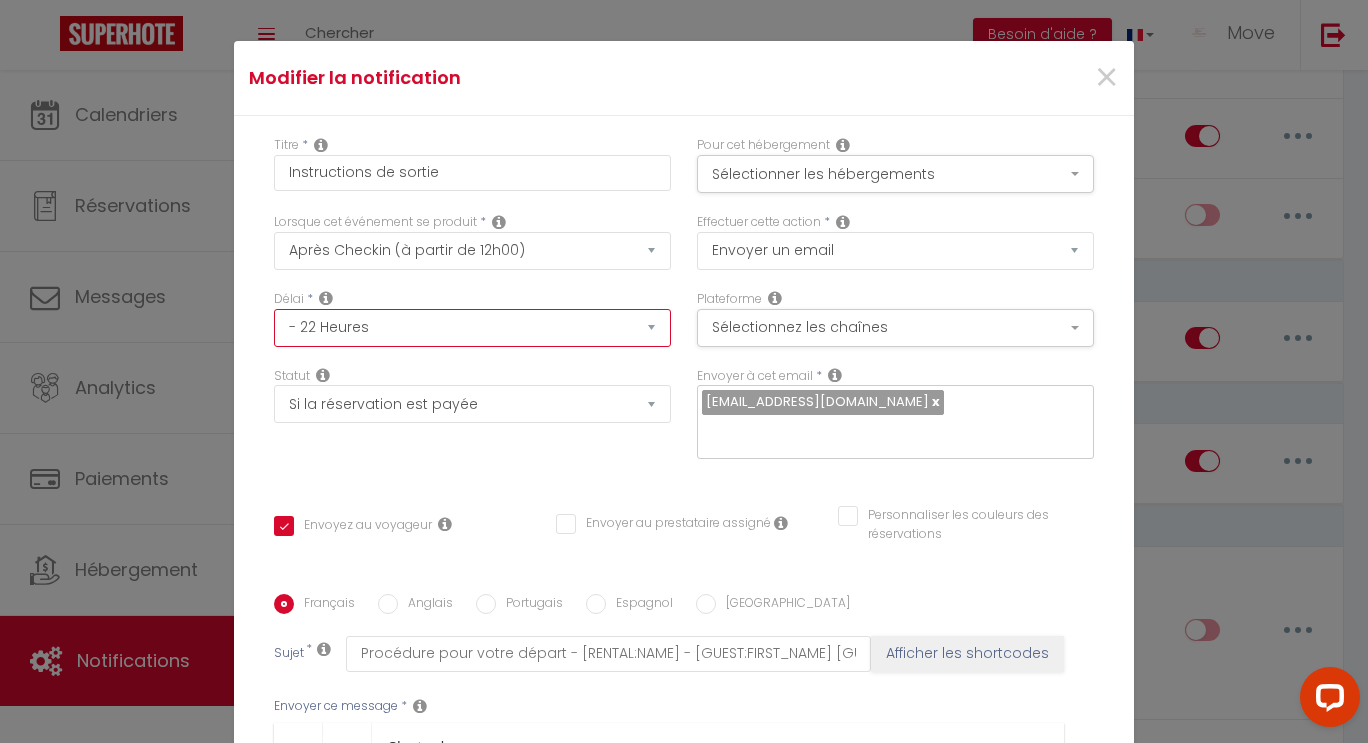 select on "16 Heures" 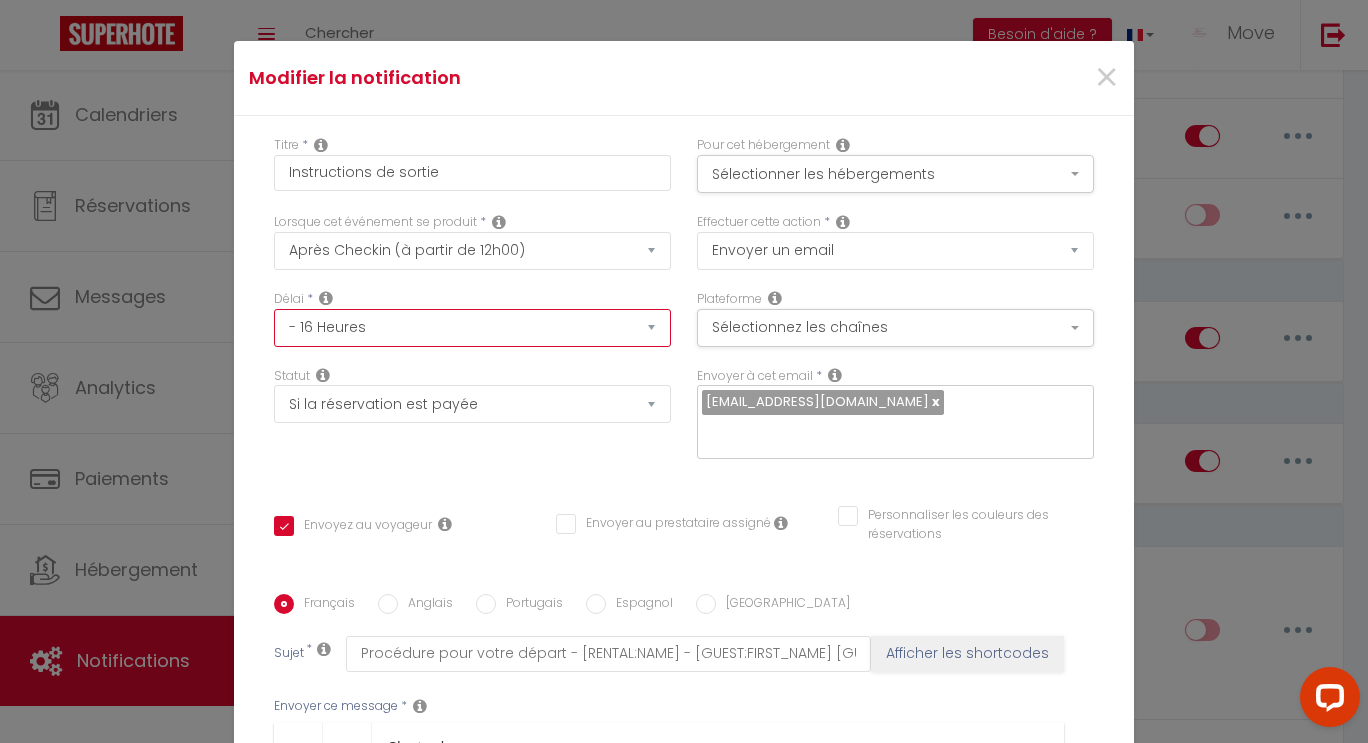 click on "Immédiat - 10 Minutes - 1 Heure - 2 Heures - 3 Heures - 4 Heures - 5 Heures - 6 Heures - 7 Heures - 8 Heures - 9 Heures - 10 Heures - 11 Heures - 12 Heures - 13 Heures - 14 Heures - 15 Heures - 16 Heures - 17 Heures - 18 Heures - 19 Heures - 20 Heures - 21 Heures - 22 Heures - 23 Heures   - 1 Jour - 2 Jours - 3 Jours - 4 Jours - 5 Jours - 6 Jours - 7 Jours - 8 Jours - 9 Jours - 10 Jours - 11 Jours - 12 Jours - 13 Jours - 14 Jours - 15 Jours - 16 Jours - 17 Jours - 18 Jours - 19 Jours - 20 Jours - 21 Jours - 22 Jours - 23 Jours - 24 Jours - 25 Jours - 26 Jours - 27 Jours - 28 Jours - 29 Jours - 30 Jours - 31 Jours - 32 Jours - 33 Jours - 34 Jours - 35 Jours - 36 Jours - 37 Jours - 38 Jours - 39 Jours - 40 Jours - 41 Jours - 42 Jours - 43 Jours - 44 Jours - 45 Jours - 46 Jours - 47 Jours - 48 Jours - 49 Jours - 50 Jours - 51 Jours - 52 Jours - 53 Jours - 54 Jours - 55 Jours - 56 Jours - 57 Jours - 58 Jours - 59 Jours - 60 Jours - 61 Jours - 62 Jours - 63 Jours - 64 Jours - 65 Jours - 66 Jours - 67 Jours" at bounding box center [472, 328] 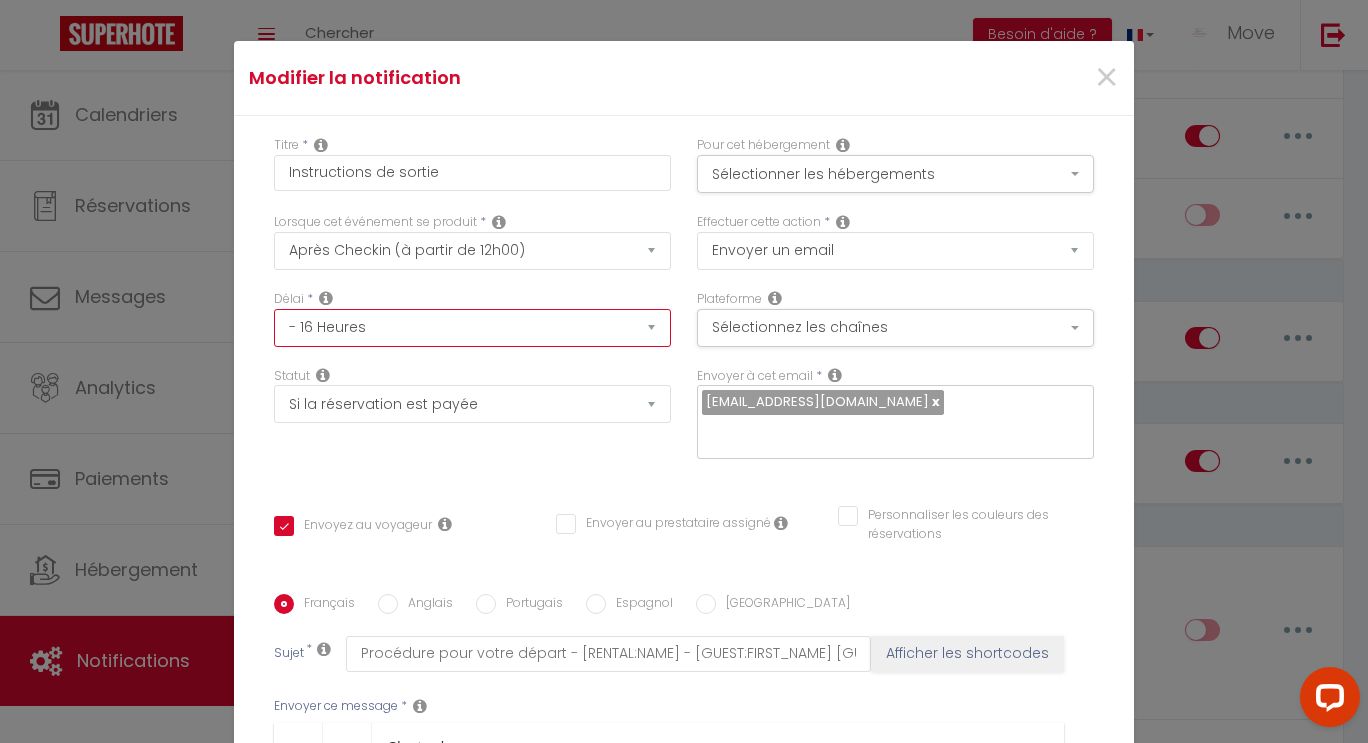 checkbox on "true" 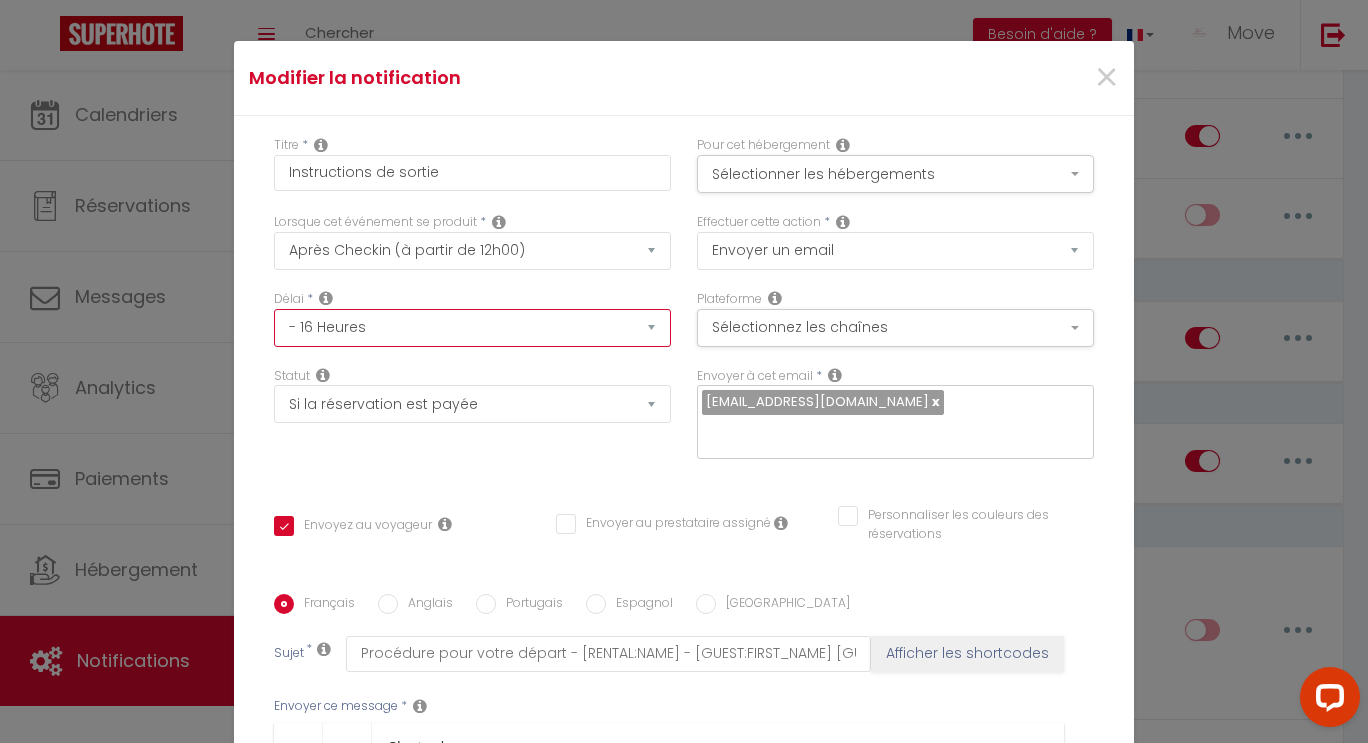 click on "Immédiat - 10 Minutes - 1 Heure - 2 Heures - 3 Heures - 4 Heures - 5 Heures - 6 Heures - 7 Heures - 8 Heures - 9 Heures - 10 Heures - 11 Heures - 12 Heures - 13 Heures - 14 Heures - 15 Heures - 16 Heures - 17 Heures - 18 Heures - 19 Heures - 20 Heures - 21 Heures - 22 Heures - 23 Heures   - 1 Jour - 2 Jours - 3 Jours - 4 Jours - 5 Jours - 6 Jours - 7 Jours - 8 Jours - 9 Jours - 10 Jours - 11 Jours - 12 Jours - 13 Jours - 14 Jours - 15 Jours - 16 Jours - 17 Jours - 18 Jours - 19 Jours - 20 Jours - 21 Jours - 22 Jours - 23 Jours - 24 Jours - 25 Jours - 26 Jours - 27 Jours - 28 Jours - 29 Jours - 30 Jours - 31 Jours - 32 Jours - 33 Jours - 34 Jours - 35 Jours - 36 Jours - 37 Jours - 38 Jours - 39 Jours - 40 Jours - 41 Jours - 42 Jours - 43 Jours - 44 Jours - 45 Jours - 46 Jours - 47 Jours - 48 Jours - 49 Jours - 50 Jours - 51 Jours - 52 Jours - 53 Jours - 54 Jours - 55 Jours - 56 Jours - 57 Jours - 58 Jours - 59 Jours - 60 Jours - 61 Jours - 62 Jours - 63 Jours - 64 Jours - 65 Jours - 66 Jours - 67 Jours" at bounding box center (472, 328) 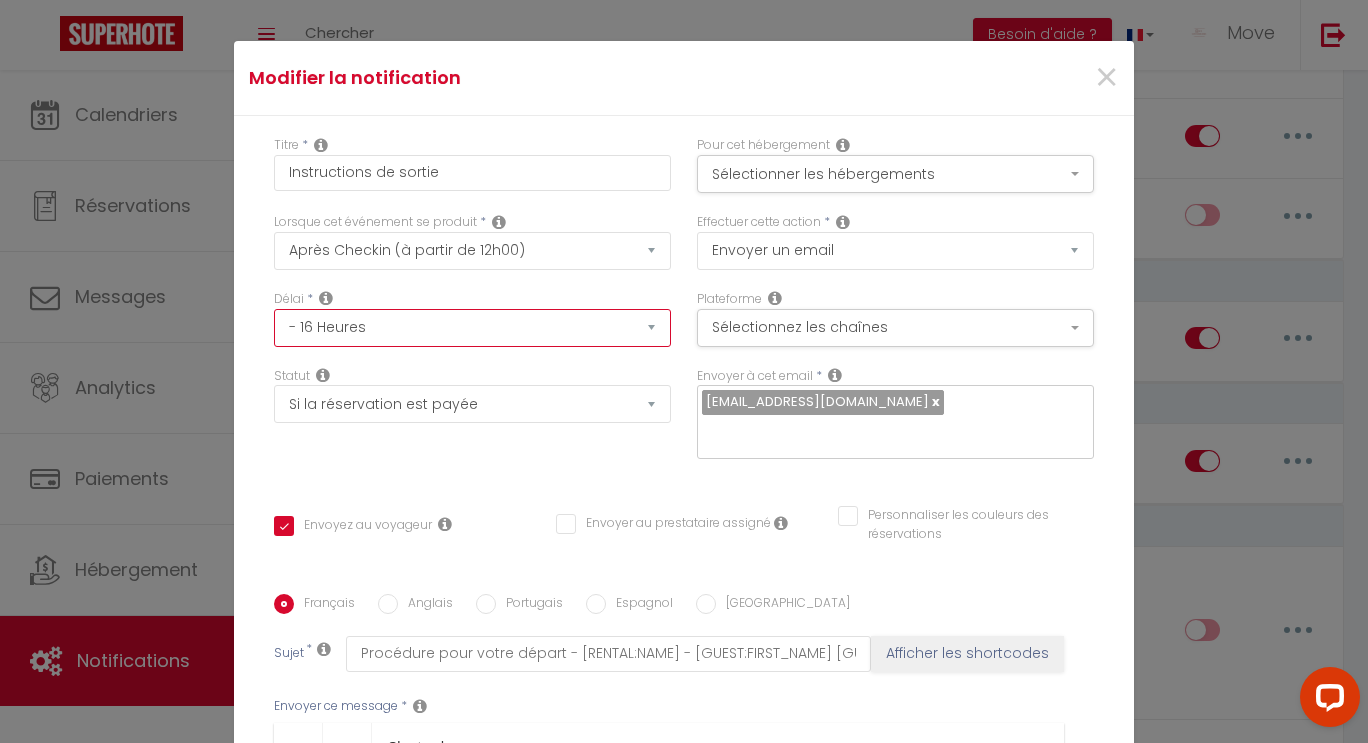 select on "12 Heures" 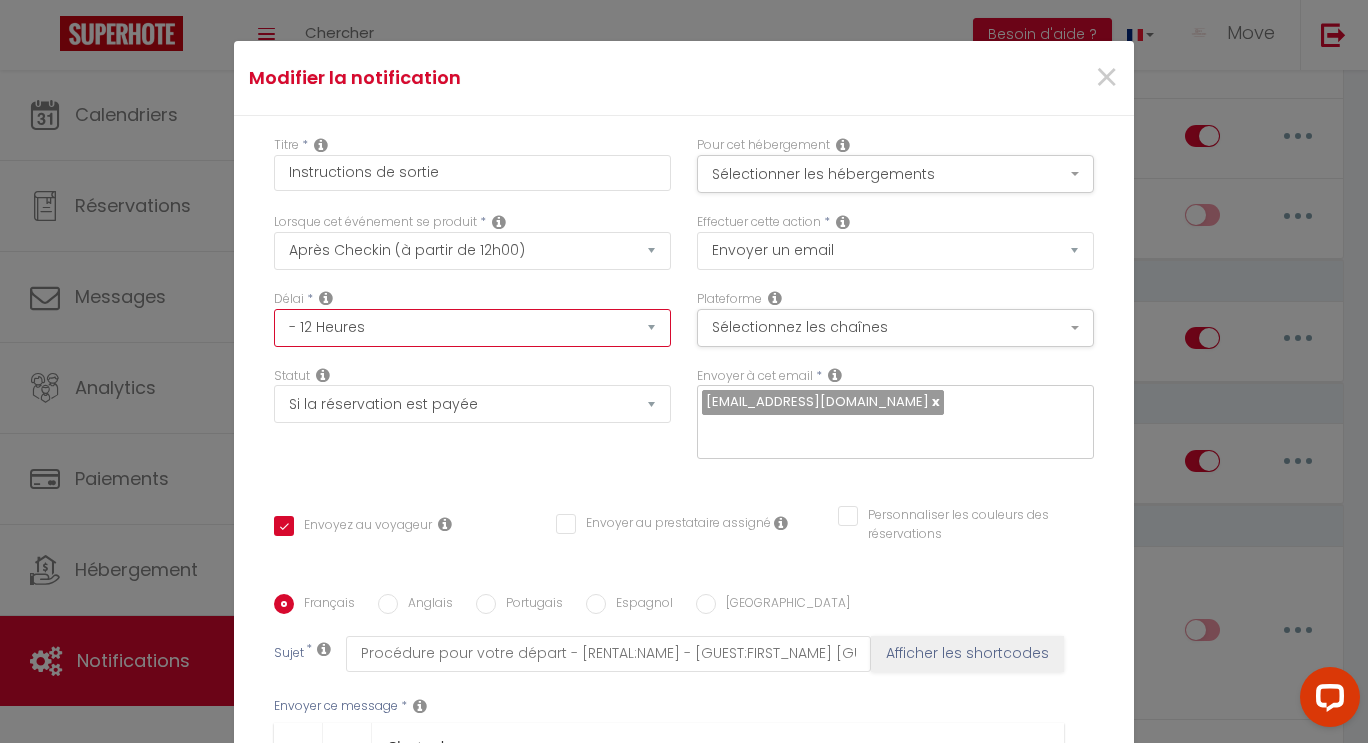 click on "Immédiat - 10 Minutes - 1 Heure - 2 Heures - 3 Heures - 4 Heures - 5 Heures - 6 Heures - 7 Heures - 8 Heures - 9 Heures - 10 Heures - 11 Heures - 12 Heures - 13 Heures - 14 Heures - 15 Heures - 16 Heures - 17 Heures - 18 Heures - 19 Heures - 20 Heures - 21 Heures - 22 Heures - 23 Heures   - 1 Jour - 2 Jours - 3 Jours - 4 Jours - 5 Jours - 6 Jours - 7 Jours - 8 Jours - 9 Jours - 10 Jours - 11 Jours - 12 Jours - 13 Jours - 14 Jours - 15 Jours - 16 Jours - 17 Jours - 18 Jours - 19 Jours - 20 Jours - 21 Jours - 22 Jours - 23 Jours - 24 Jours - 25 Jours - 26 Jours - 27 Jours - 28 Jours - 29 Jours - 30 Jours - 31 Jours - 32 Jours - 33 Jours - 34 Jours - 35 Jours - 36 Jours - 37 Jours - 38 Jours - 39 Jours - 40 Jours - 41 Jours - 42 Jours - 43 Jours - 44 Jours - 45 Jours - 46 Jours - 47 Jours - 48 Jours - 49 Jours - 50 Jours - 51 Jours - 52 Jours - 53 Jours - 54 Jours - 55 Jours - 56 Jours - 57 Jours - 58 Jours - 59 Jours - 60 Jours - 61 Jours - 62 Jours - 63 Jours - 64 Jours - 65 Jours - 66 Jours - 67 Jours" at bounding box center [472, 328] 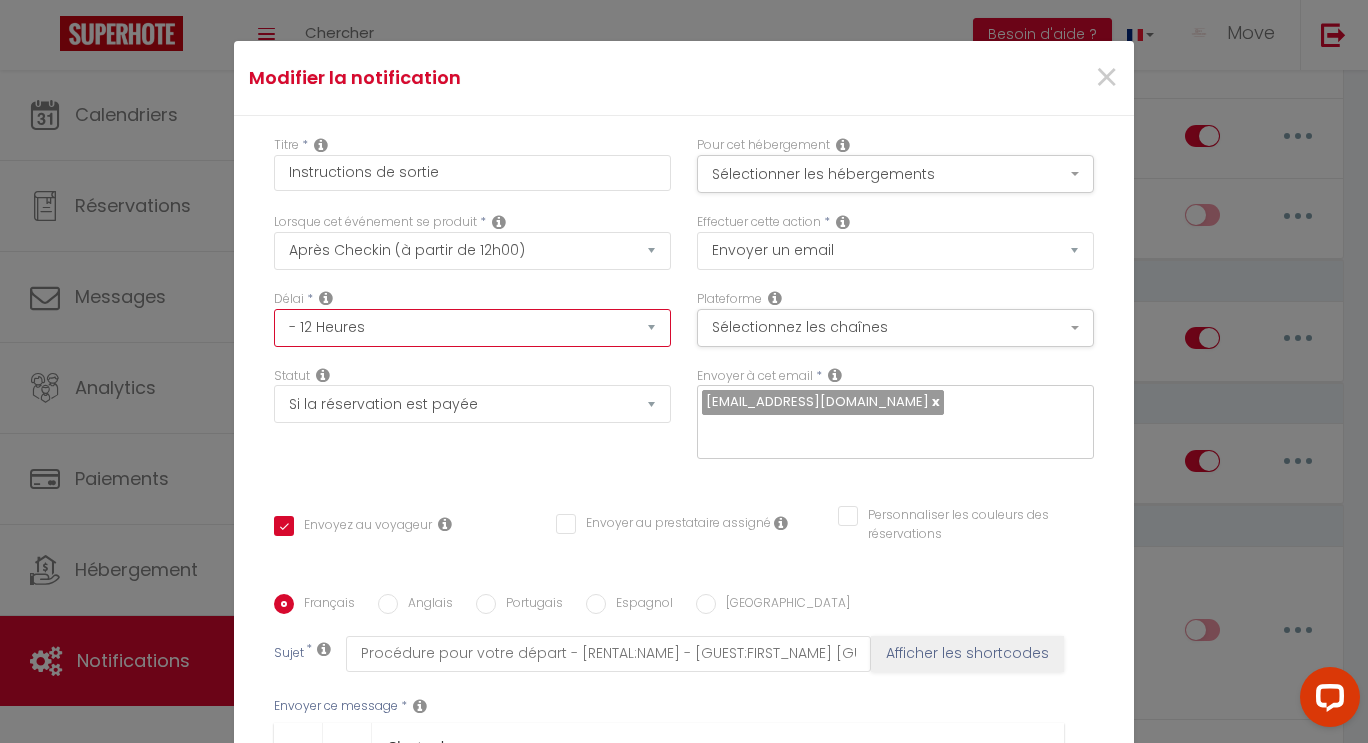 checkbox on "true" 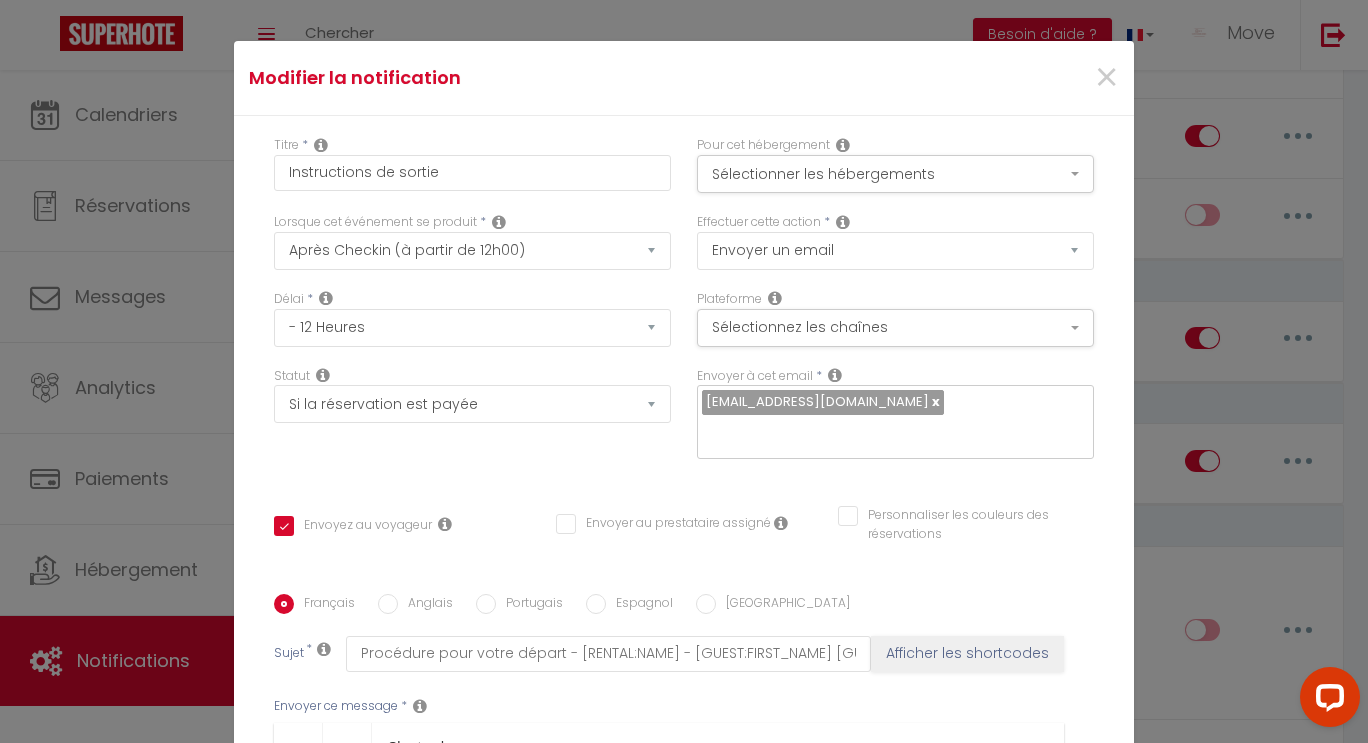 click on "Délai   *     Immédiat - 10 Minutes - 1 Heure - 2 Heures - 3 Heures - 4 Heures - 5 Heures - 6 Heures - 7 Heures - 8 Heures - 9 Heures - 10 Heures - 11 Heures - 12 Heures - 13 Heures - 14 Heures - 15 Heures - 16 Heures - 17 Heures - 18 Heures - 19 Heures - 20 Heures - 21 Heures - 22 Heures - 23 Heures   - 1 Jour - 2 Jours - 3 Jours - 4 Jours - 5 Jours - 6 Jours - 7 Jours - 8 Jours - 9 Jours - 10 Jours - 11 Jours - 12 Jours - 13 Jours - 14 Jours - 15 Jours - 16 Jours - 17 Jours - 18 Jours - 19 Jours - 20 Jours - 21 Jours - 22 Jours - 23 Jours - 24 Jours - 25 Jours - 26 Jours - 27 Jours - 28 Jours - 29 Jours - 30 Jours - 31 Jours - 32 Jours - 33 Jours - 34 Jours - 35 Jours - 36 Jours - 37 Jours - 38 Jours - 39 Jours - 40 Jours - 41 Jours - 42 Jours - 43 Jours - 44 Jours - 45 Jours - 46 Jours - 47 Jours - 48 Jours - 49 Jours - 50 Jours - 51 Jours - 52 Jours - 53 Jours - 54 Jours - 55 Jours - 56 Jours - 57 Jours - 58 Jours - 59 Jours - 60 Jours - 61 Jours - 62 Jours - 63 Jours - 64 Jours - 65 Jours - 66 Jours" at bounding box center (472, 318) 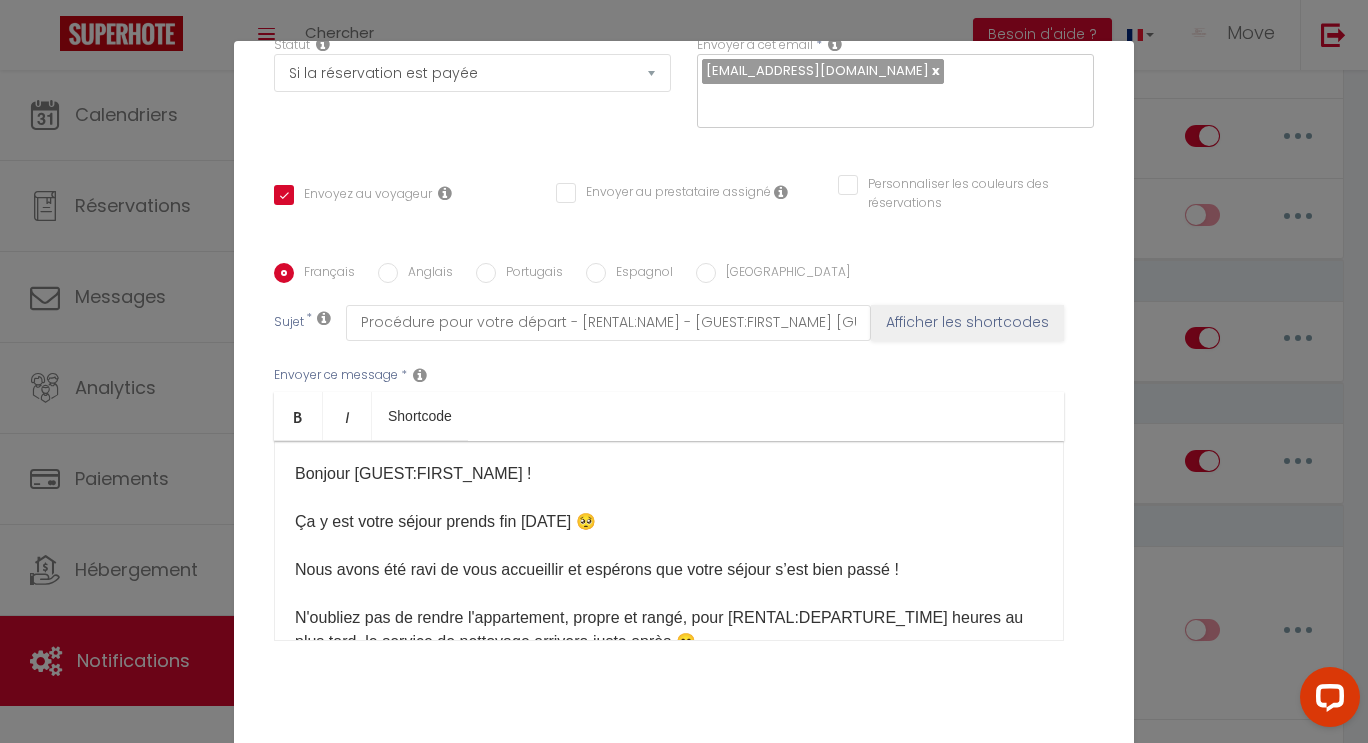 scroll, scrollTop: 350, scrollLeft: 0, axis: vertical 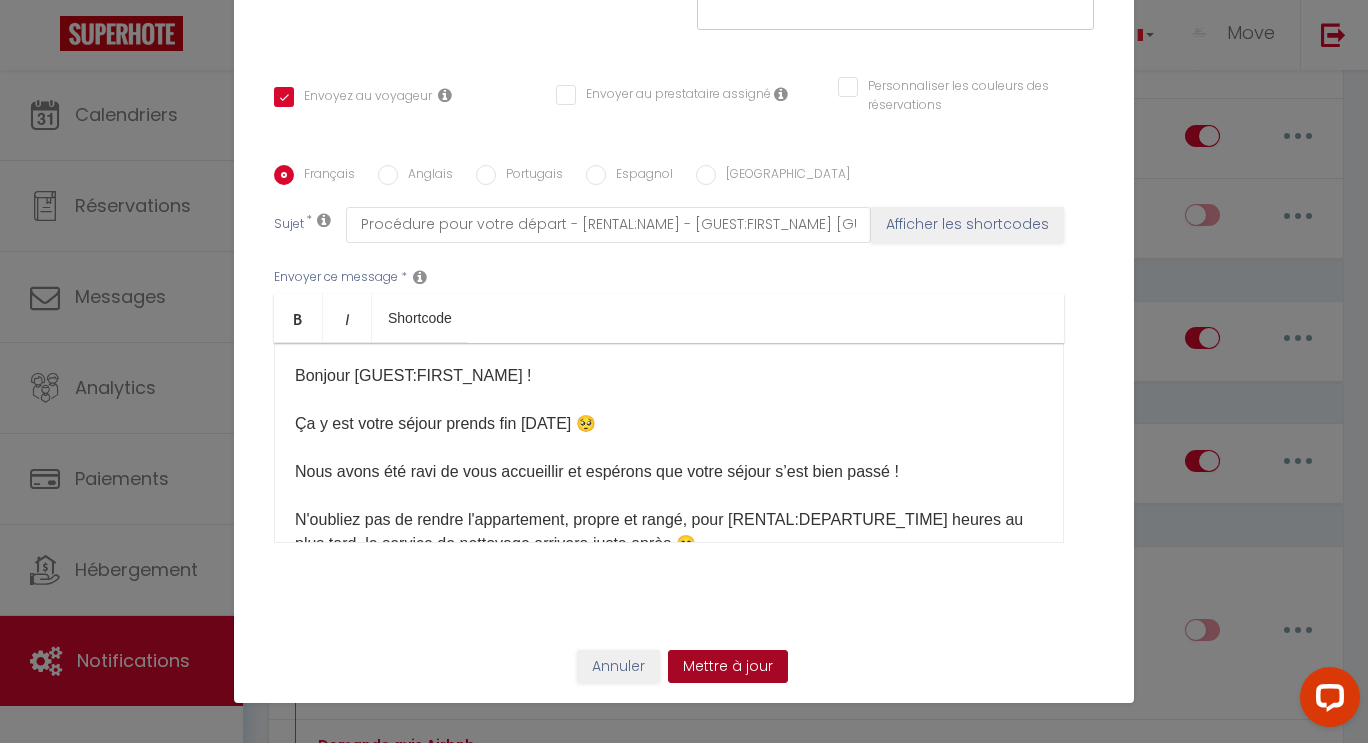 click on "Mettre à jour" at bounding box center (728, 667) 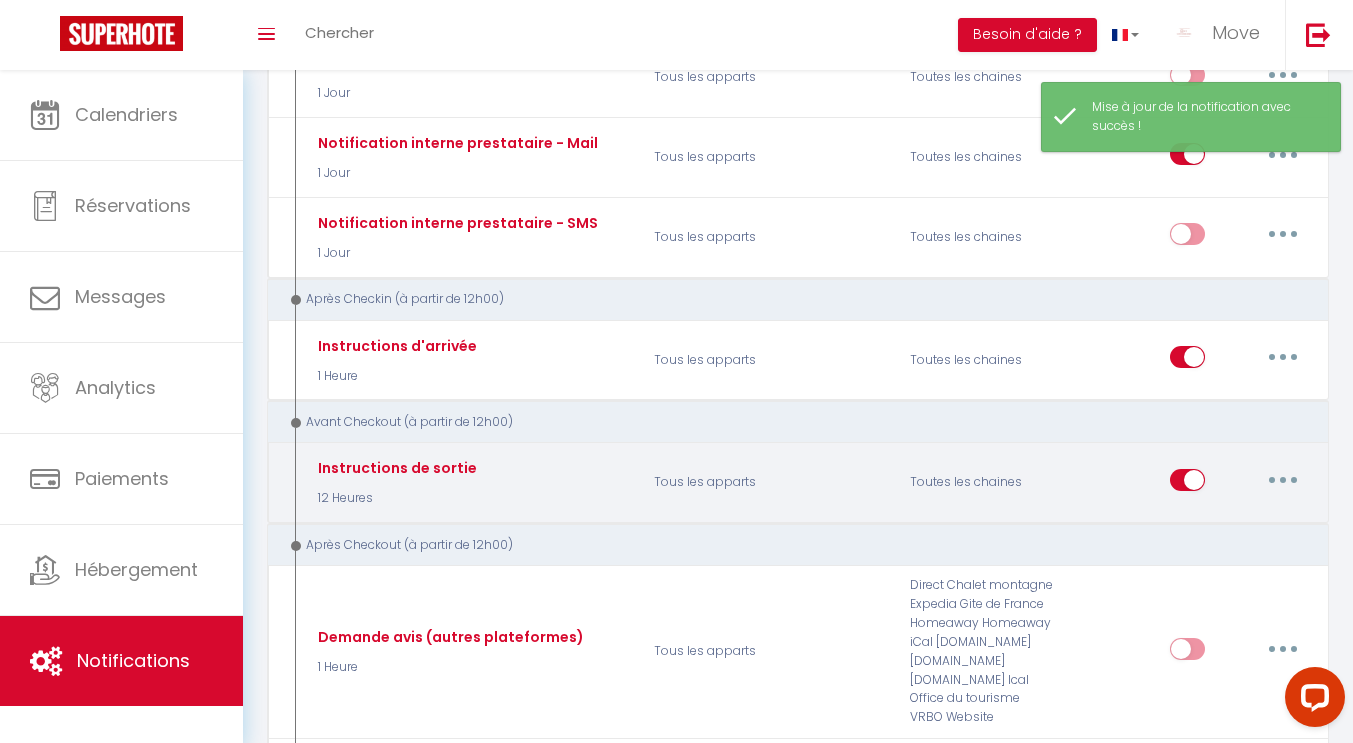 click at bounding box center (1283, 480) 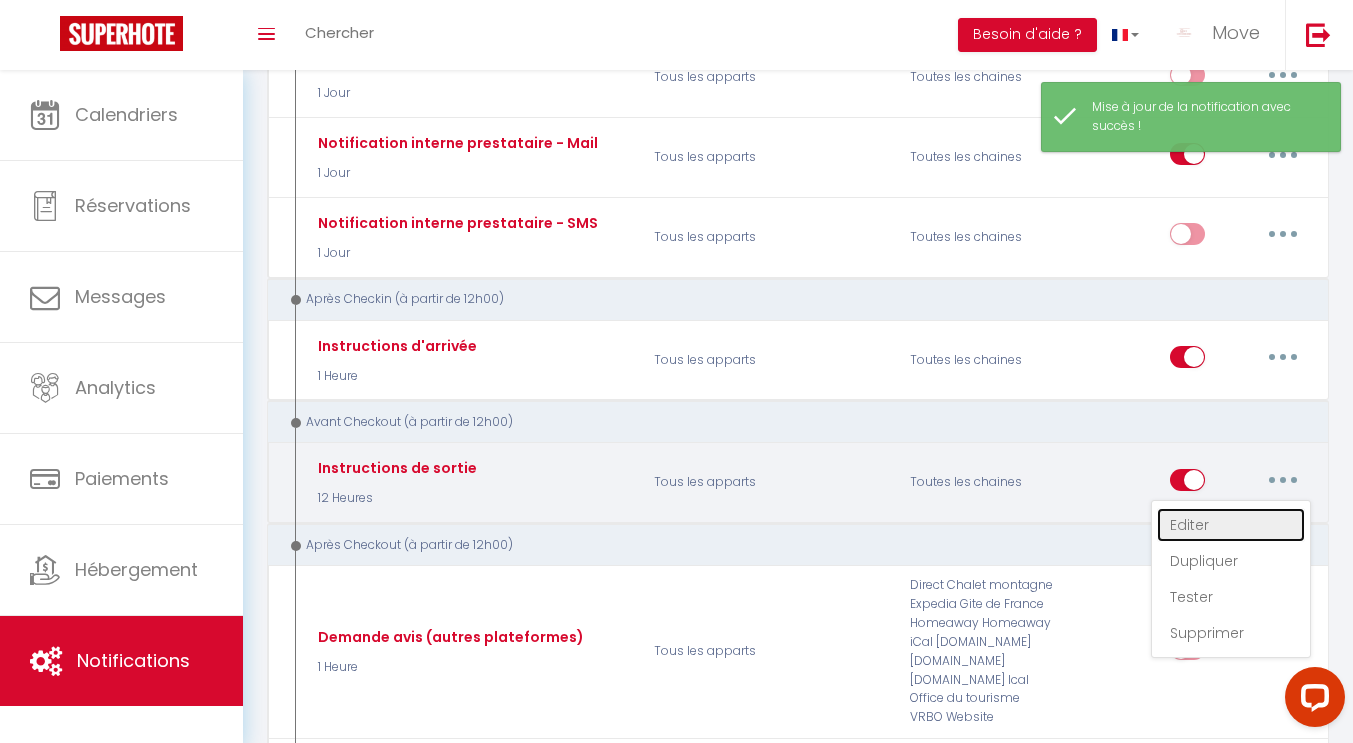 click on "Editer" at bounding box center (1231, 525) 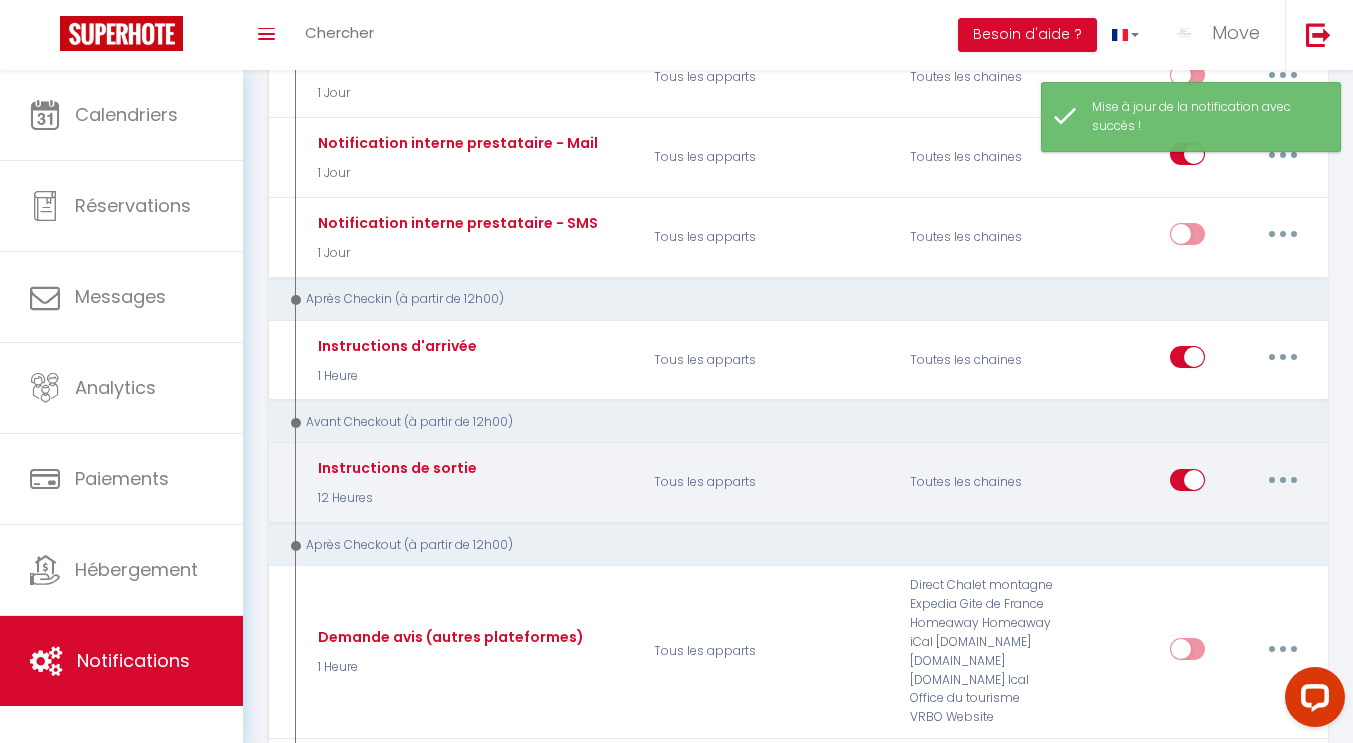type on "Instructions de sortie" 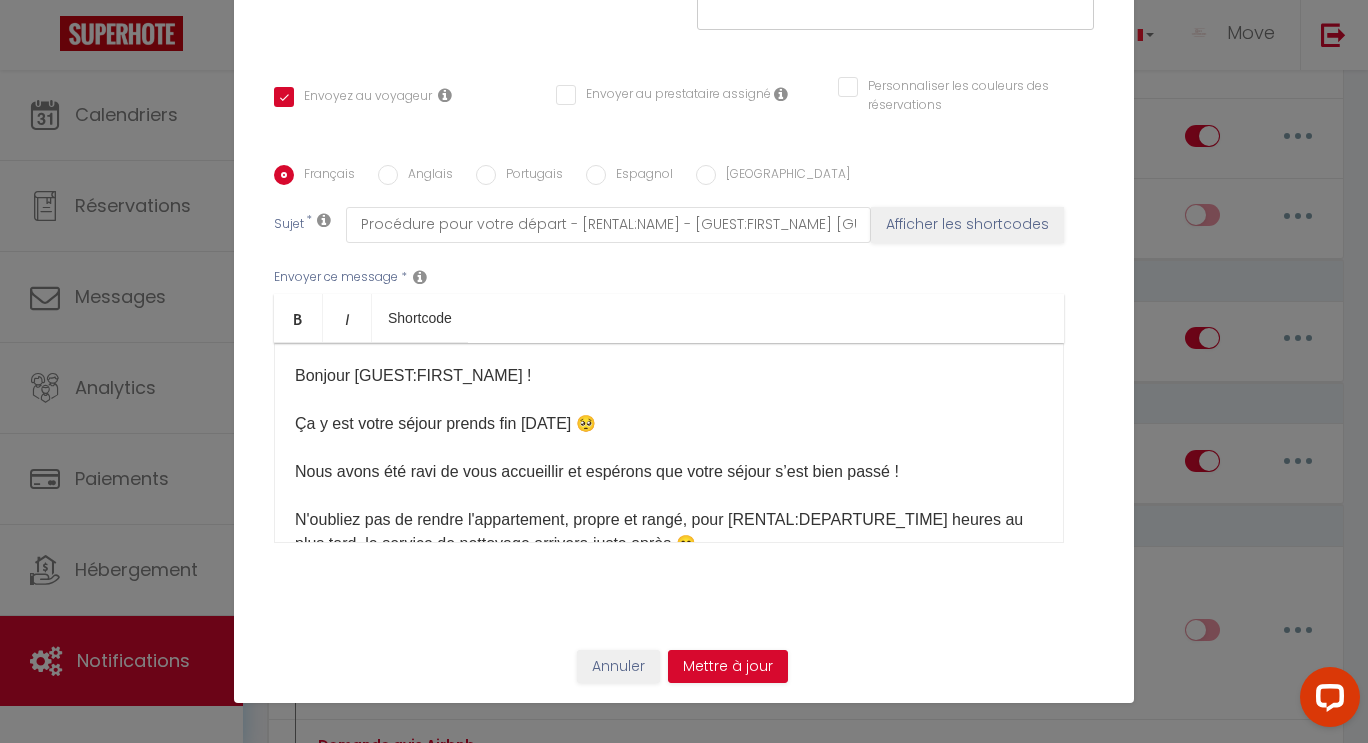 click on "Bonjour [GUEST:FIRST_NAME] ​! ​​​​Ça y est votre séjour prends fin [DATE] 🥺 ​​​​Nous avons été ravi de vous accueillir et espérons que votre séjour s’est bien passé ! ​​​​N'oubliez pas de rendre l'appartement, propre et rangé, pour [RENTAL:DEPARTURE_TIME] heures au plus tard, le service de nettoyage arrivera juste après 😊 ​​​​Concernant les clés, merci de les remettre dans les boites à clé comme à votre arrivée." at bounding box center [669, 484] 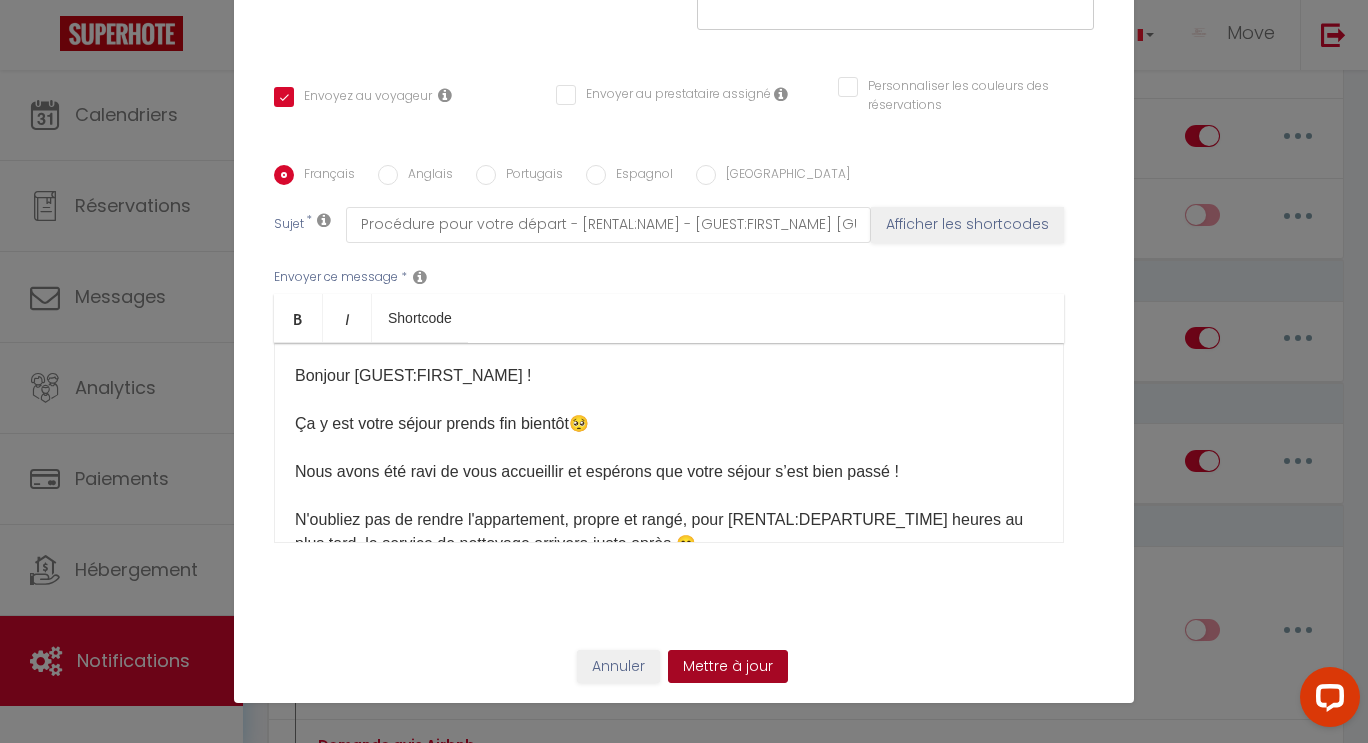 click on "Mettre à jour" at bounding box center [728, 667] 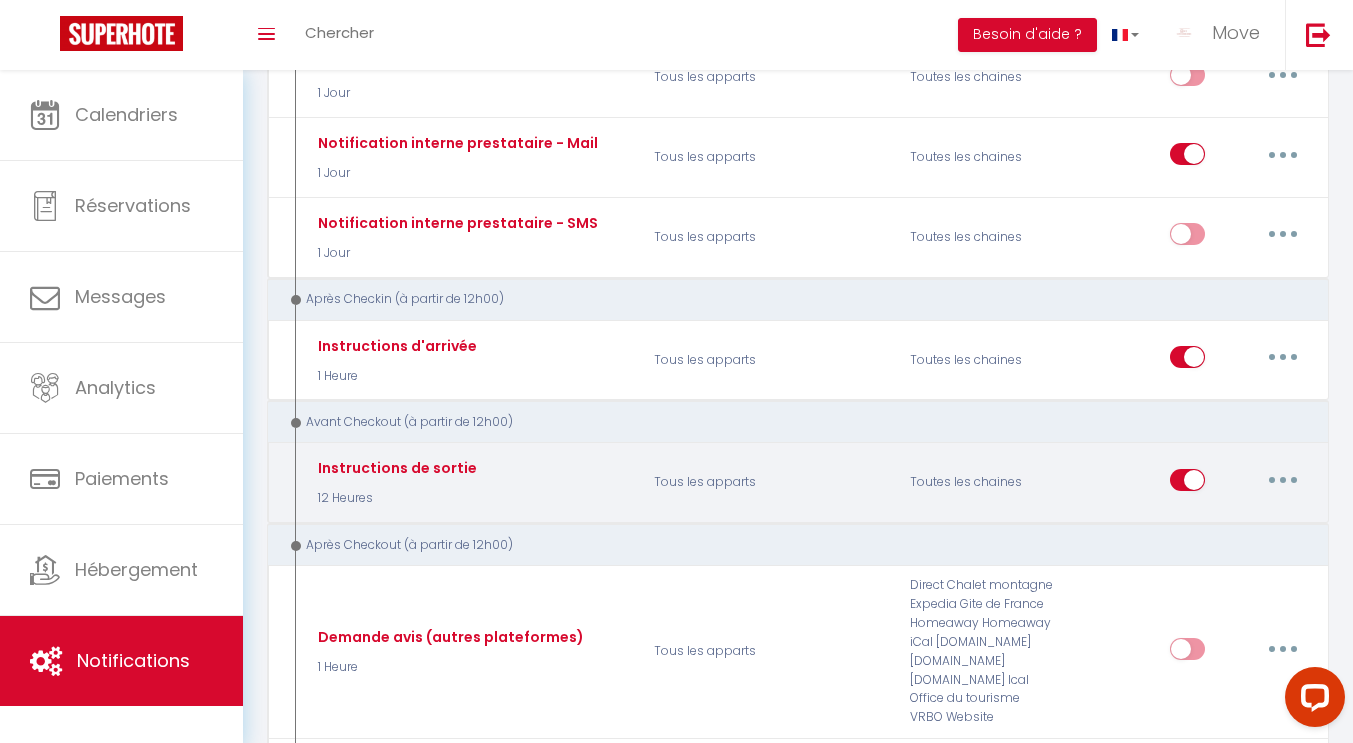 click at bounding box center [1283, 480] 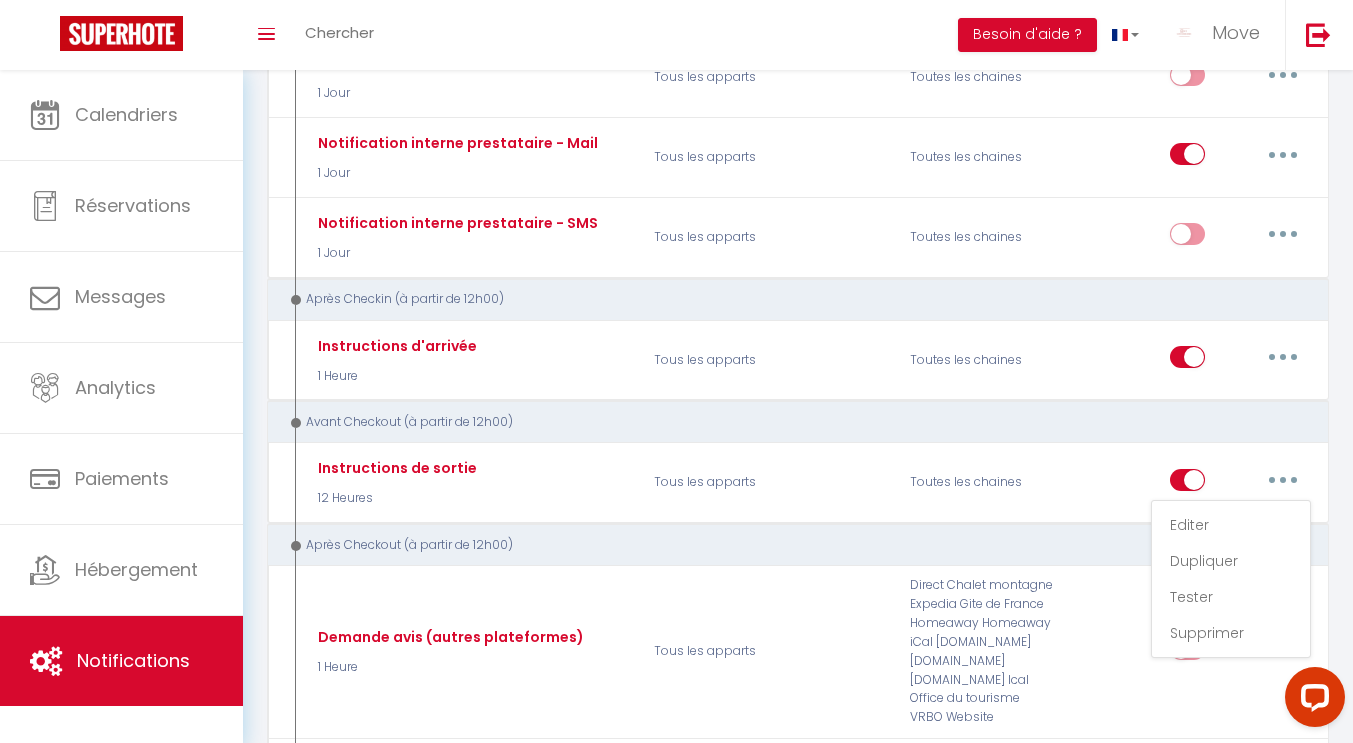 click on "Avant Checkout (à partir de 12h00)" at bounding box center (798, 421) 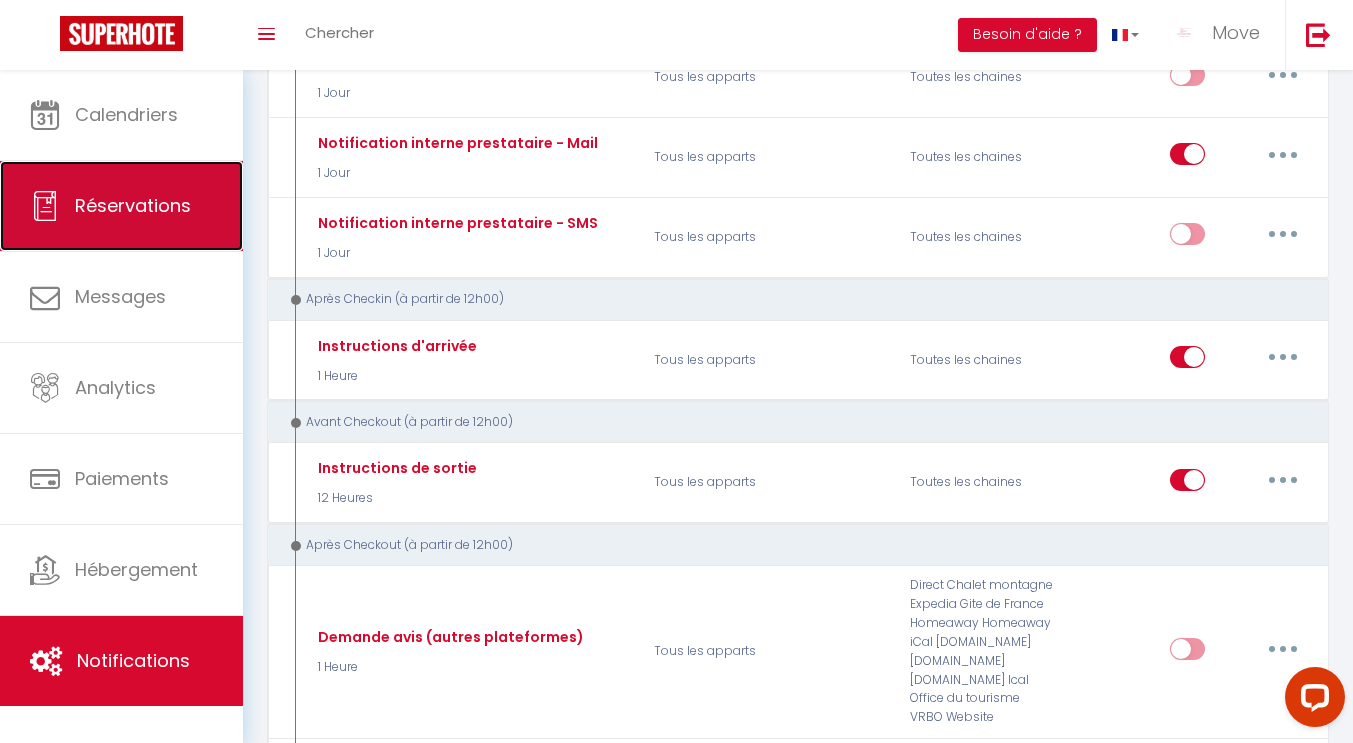 click on "Réservations" at bounding box center (133, 205) 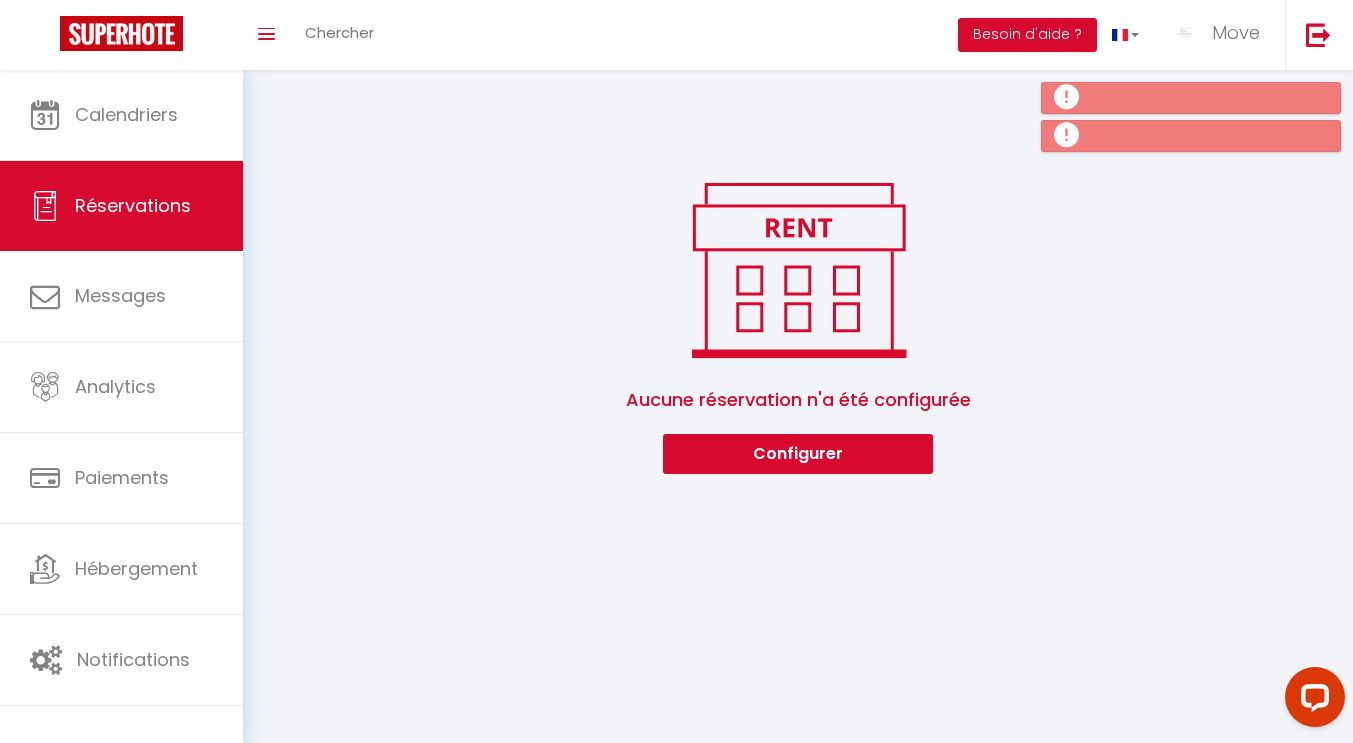 scroll, scrollTop: 70, scrollLeft: 0, axis: vertical 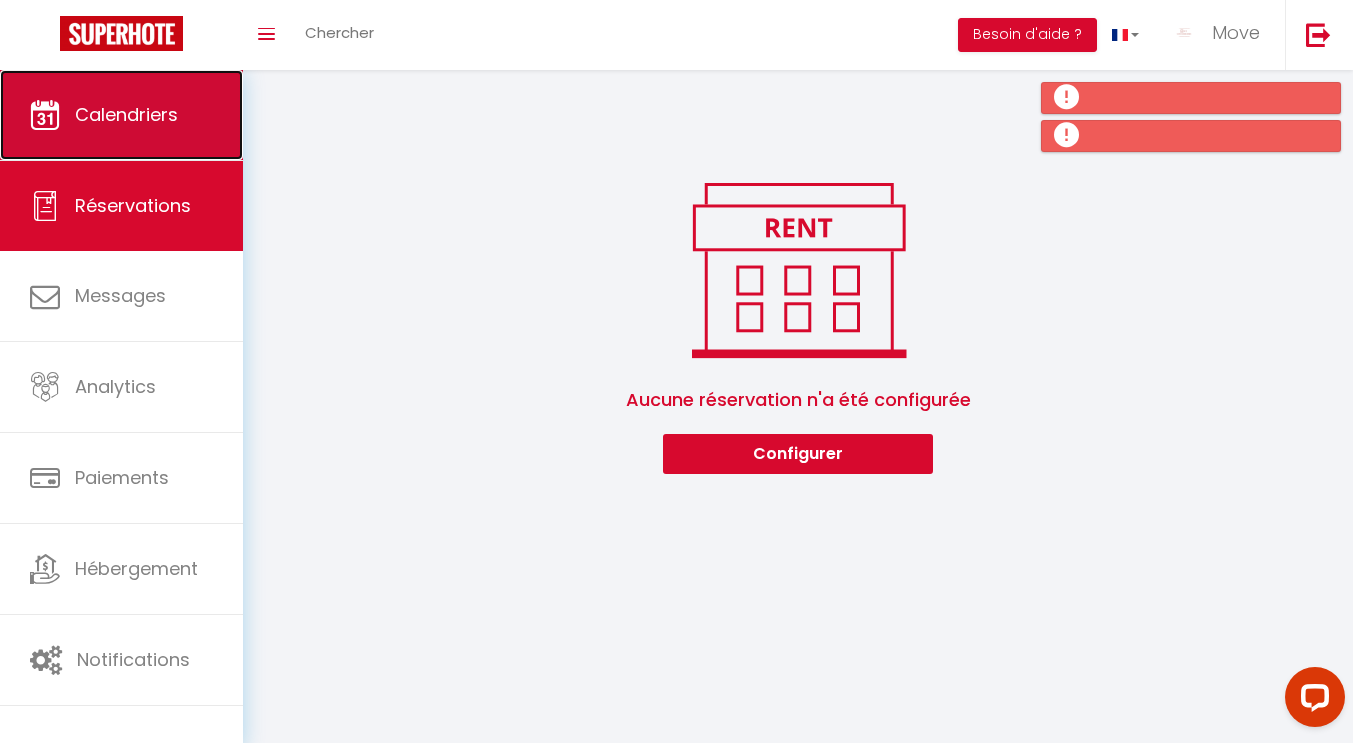 click on "Calendriers" at bounding box center [126, 114] 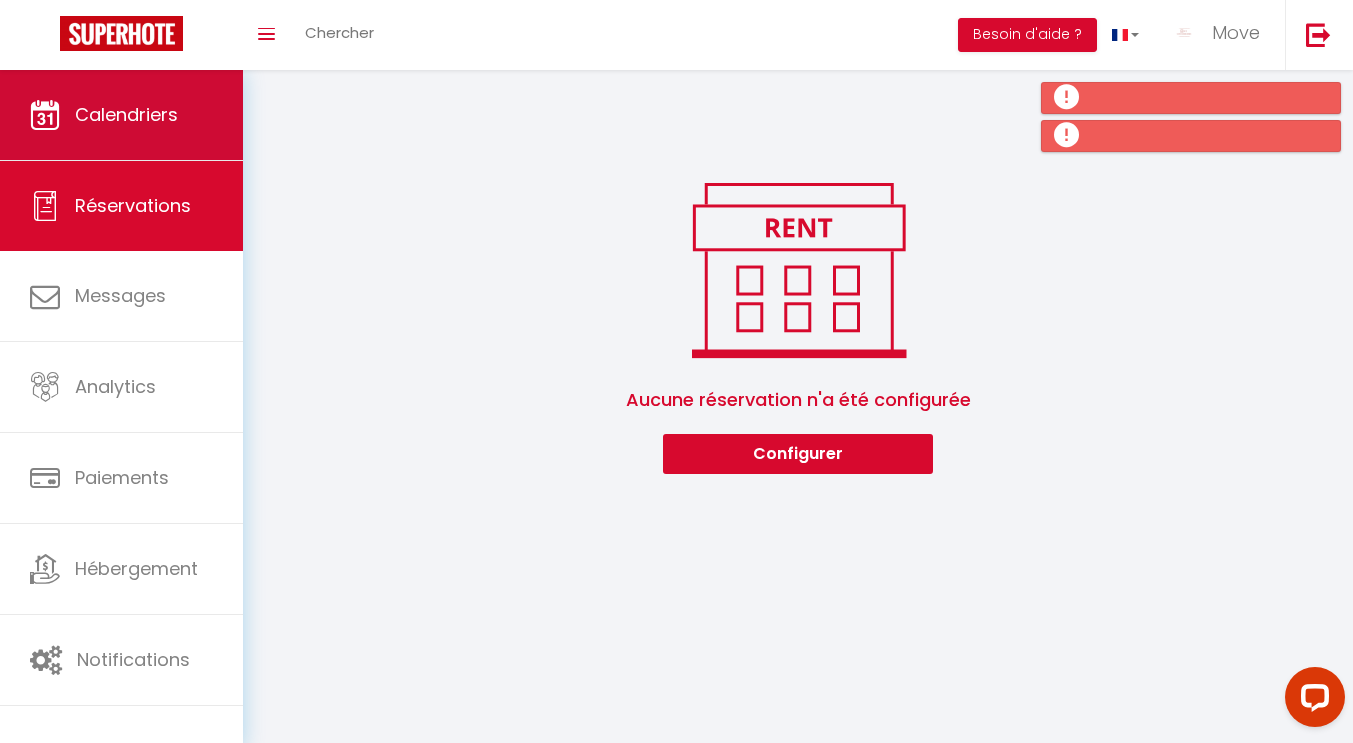 scroll, scrollTop: 0, scrollLeft: 0, axis: both 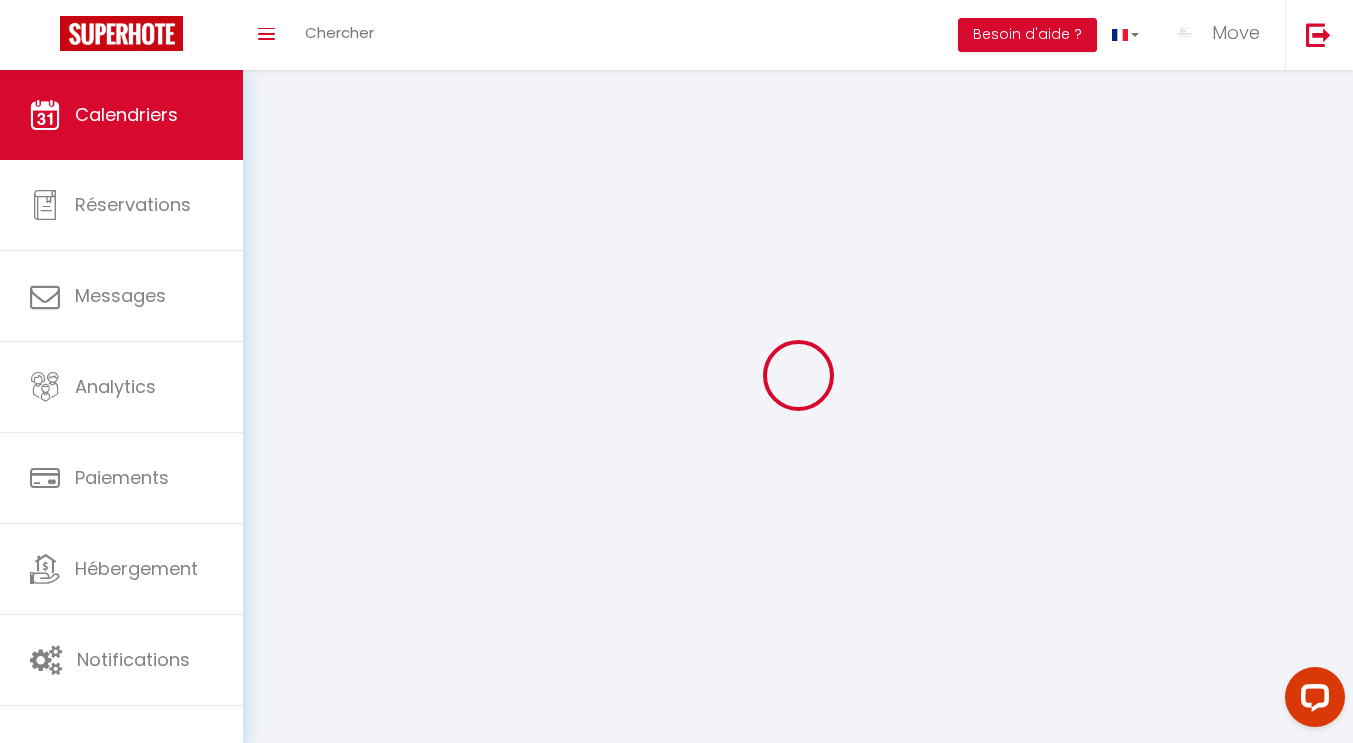 click at bounding box center [798, 375] 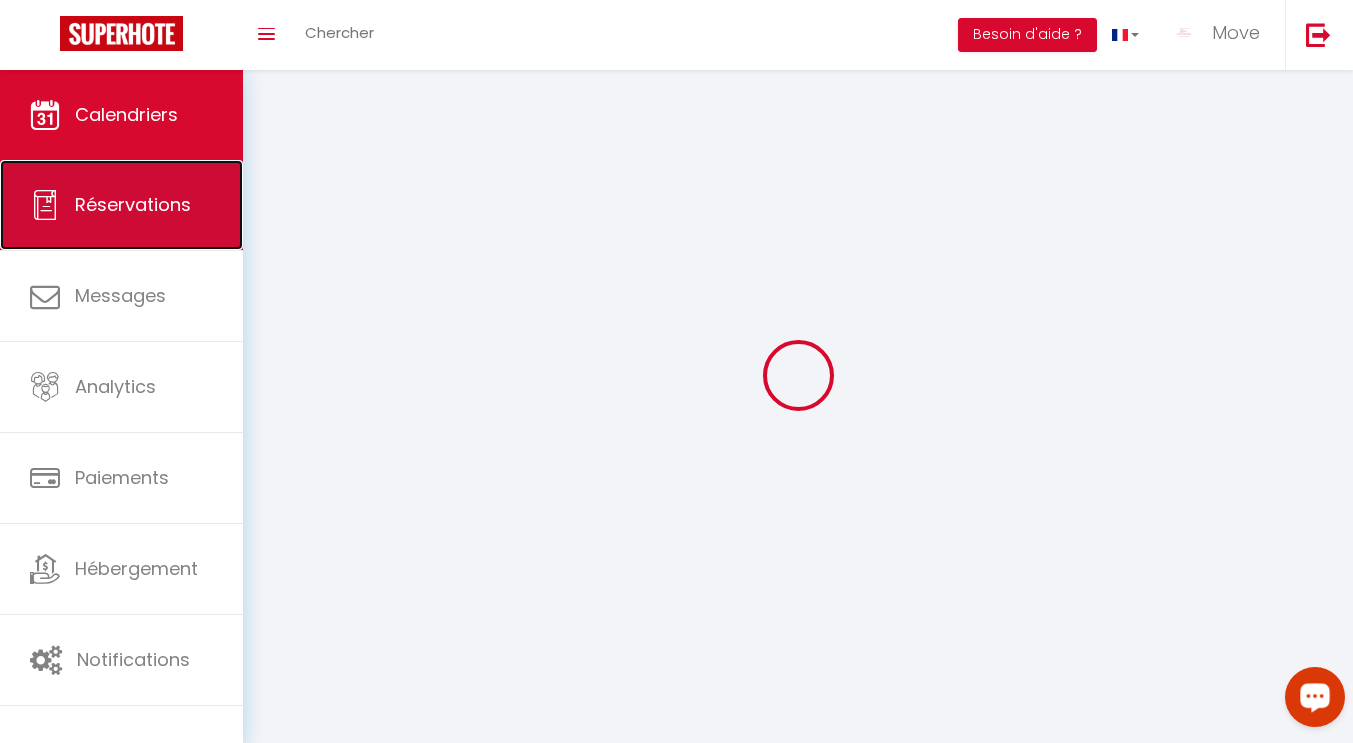 click on "Réservations" at bounding box center [121, 205] 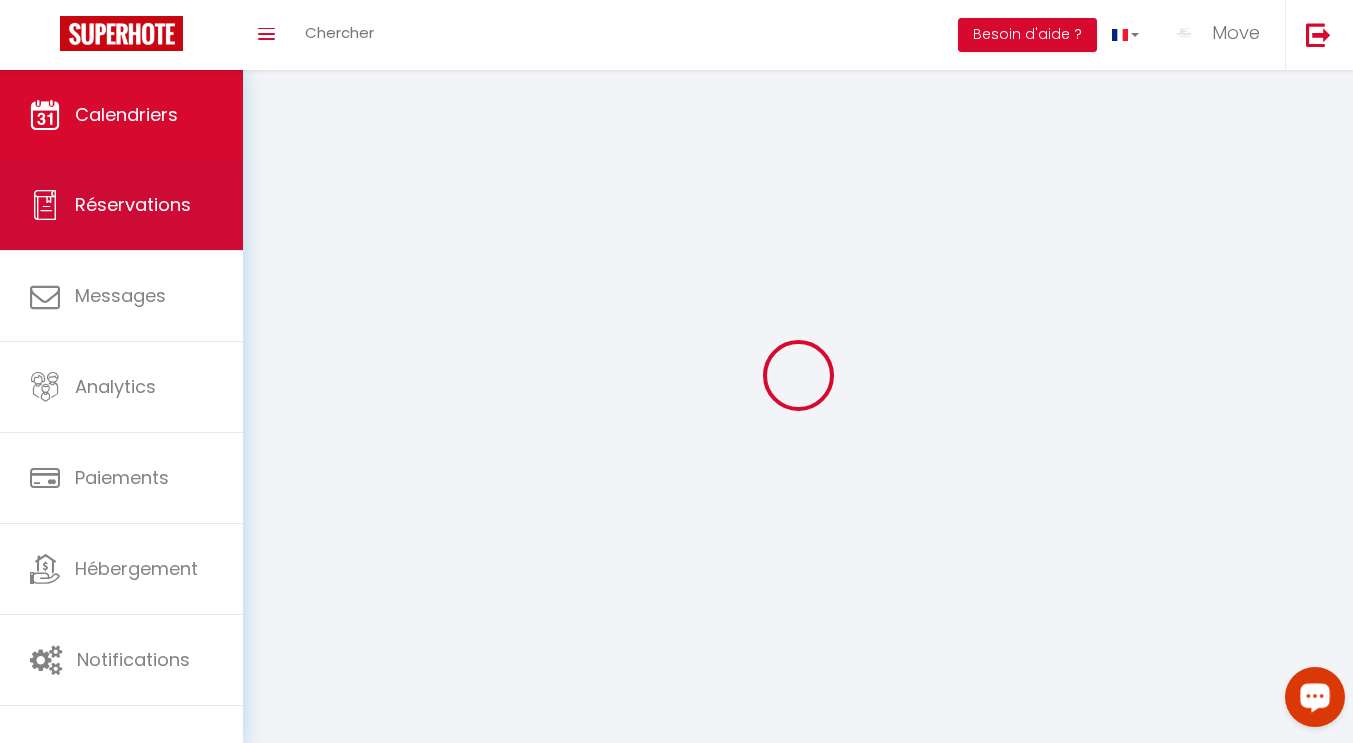 select on "not_cancelled" 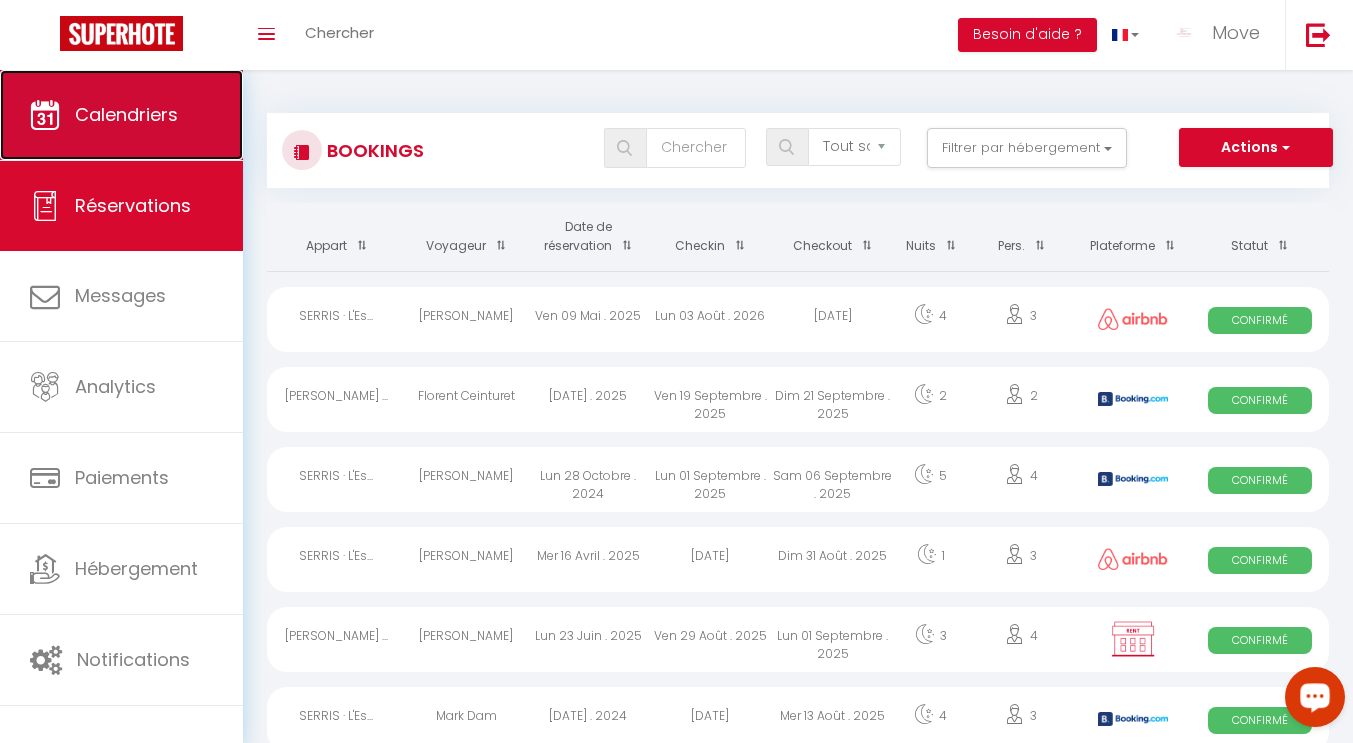 click on "Calendriers" at bounding box center [121, 115] 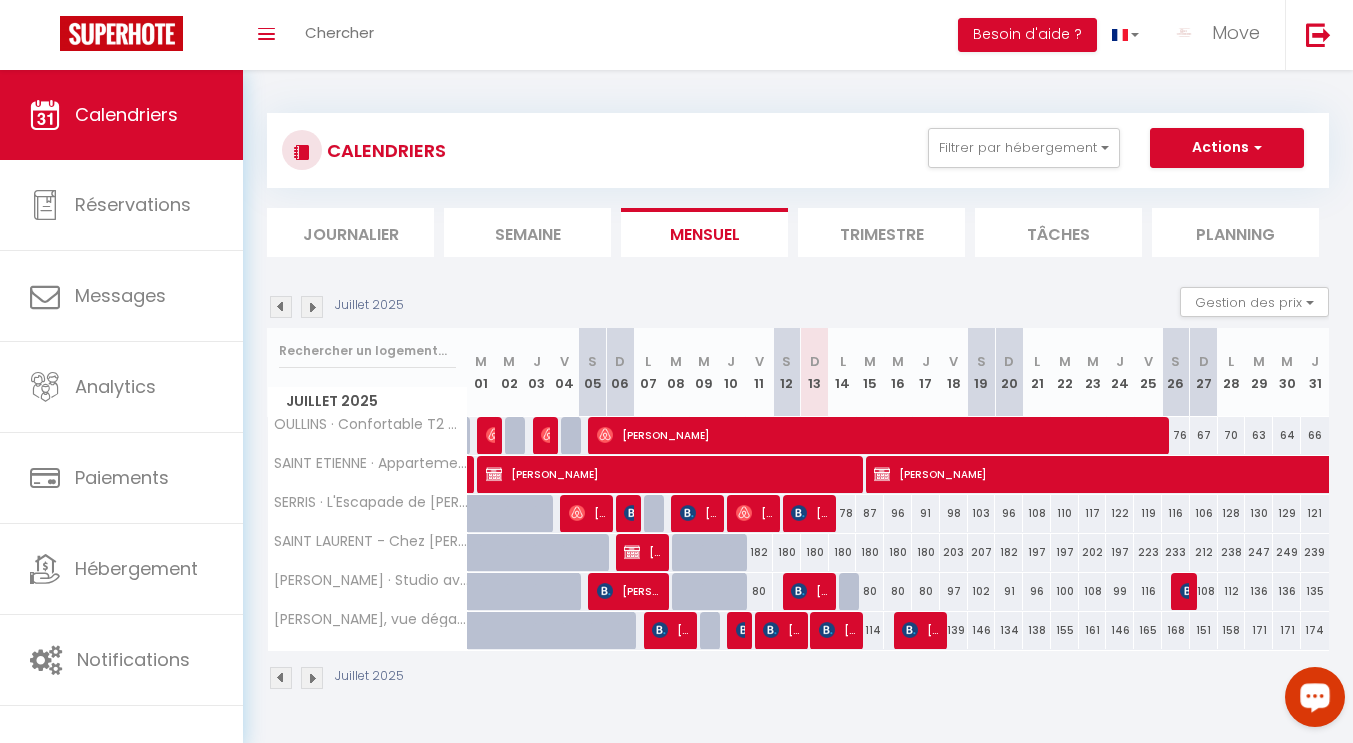 click on "Juillet 2025" at bounding box center (798, 680) 